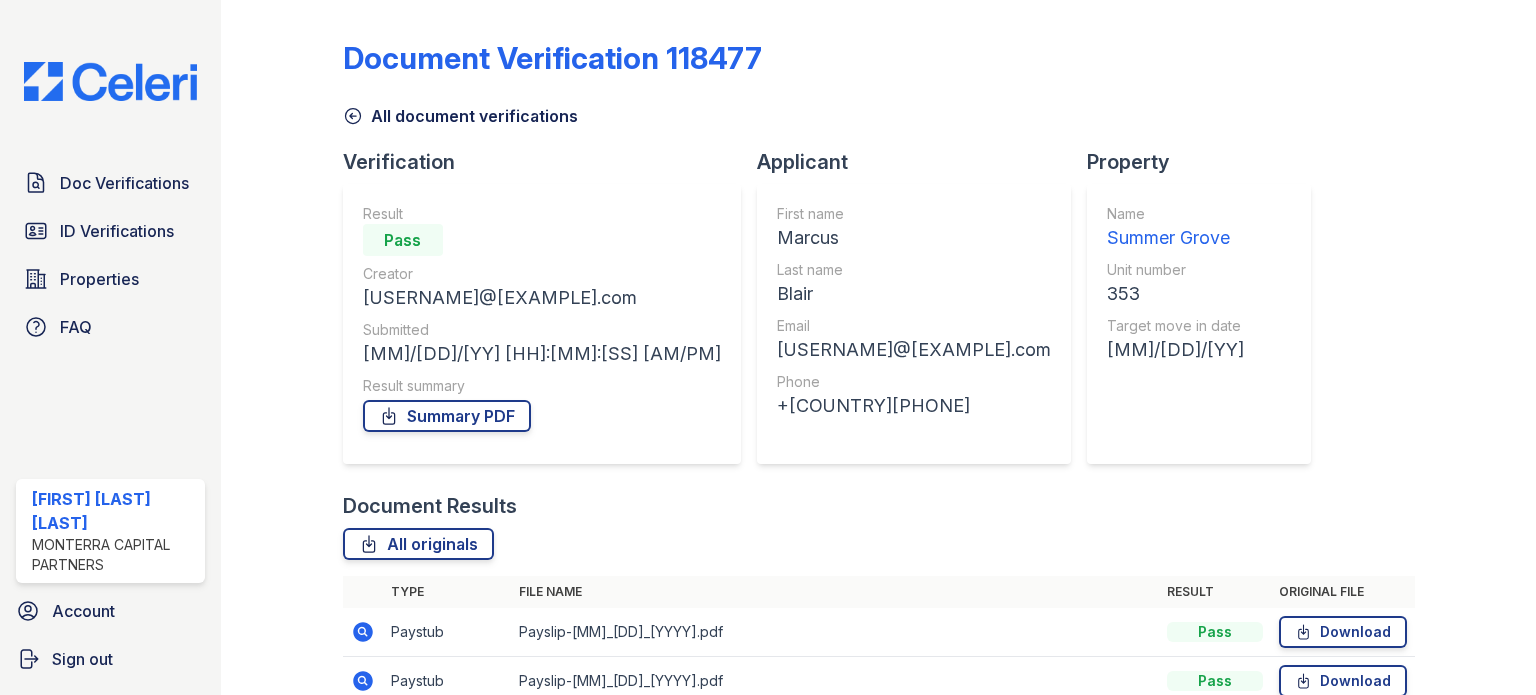 scroll, scrollTop: 0, scrollLeft: 0, axis: both 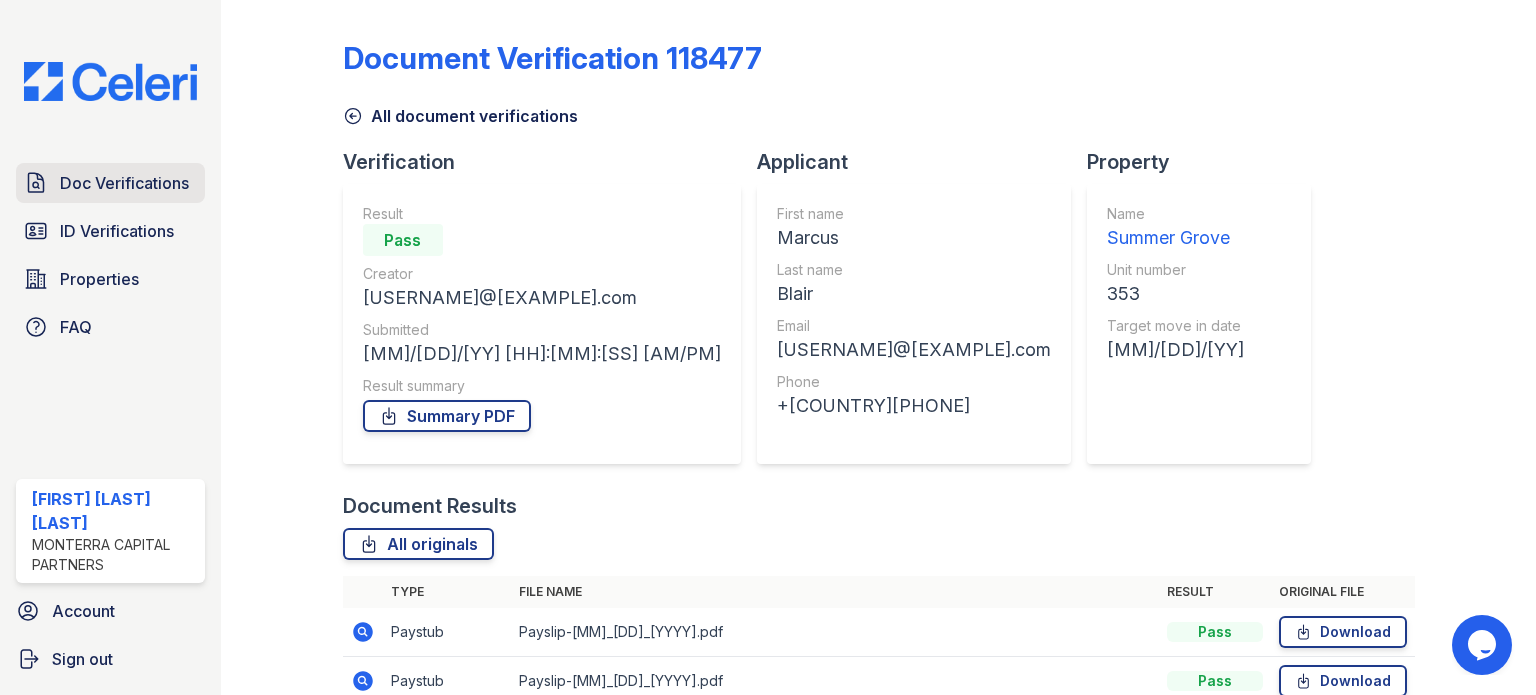 click on "Doc Verifications" at bounding box center (124, 183) 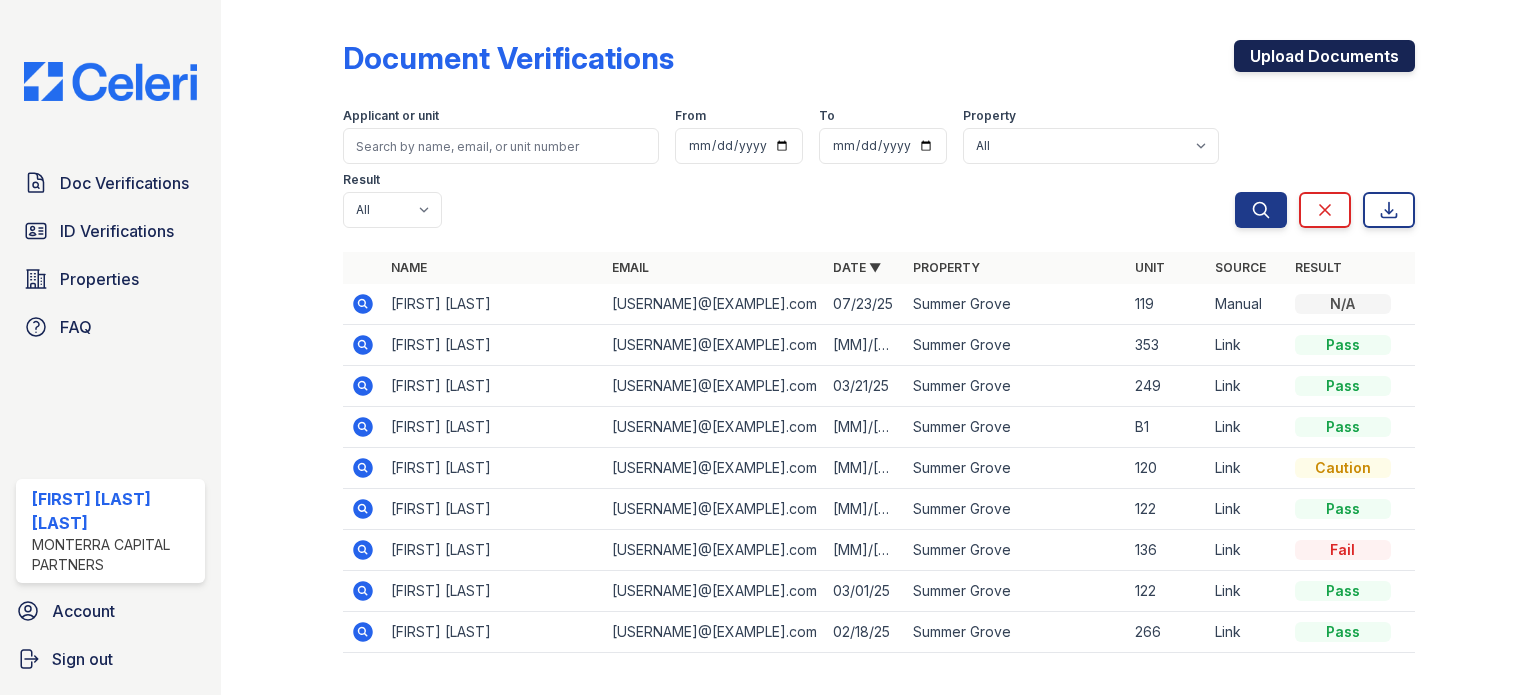 click on "Upload Documents" at bounding box center [1324, 56] 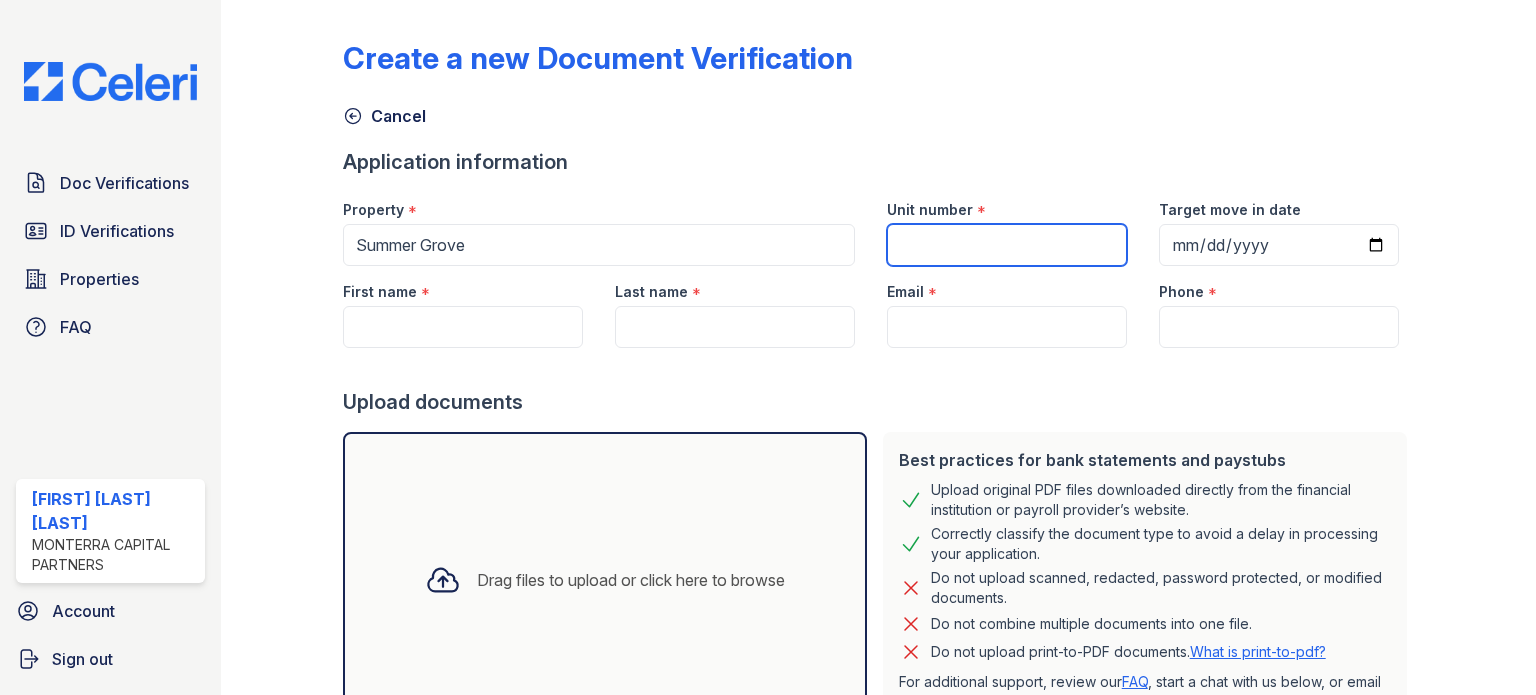 click on "Unit number" at bounding box center (1007, 245) 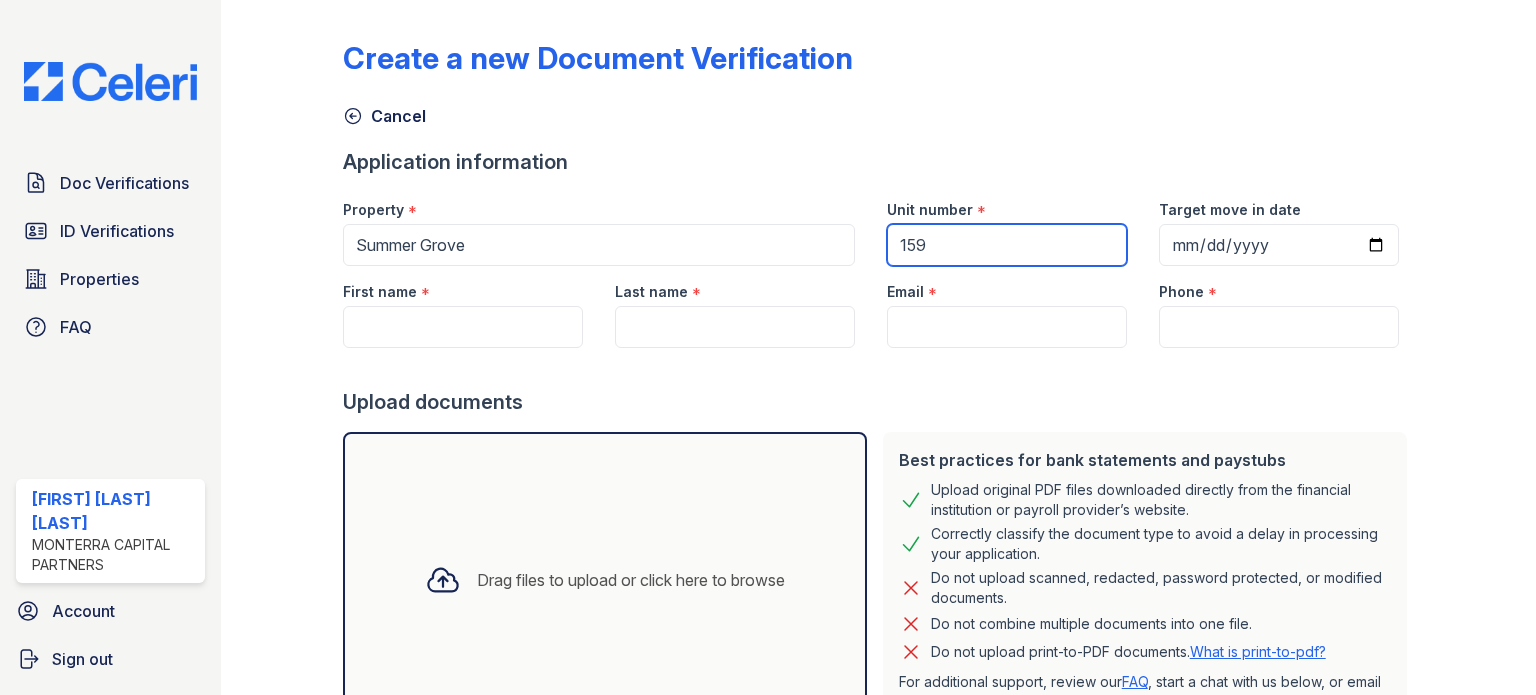 type on "159" 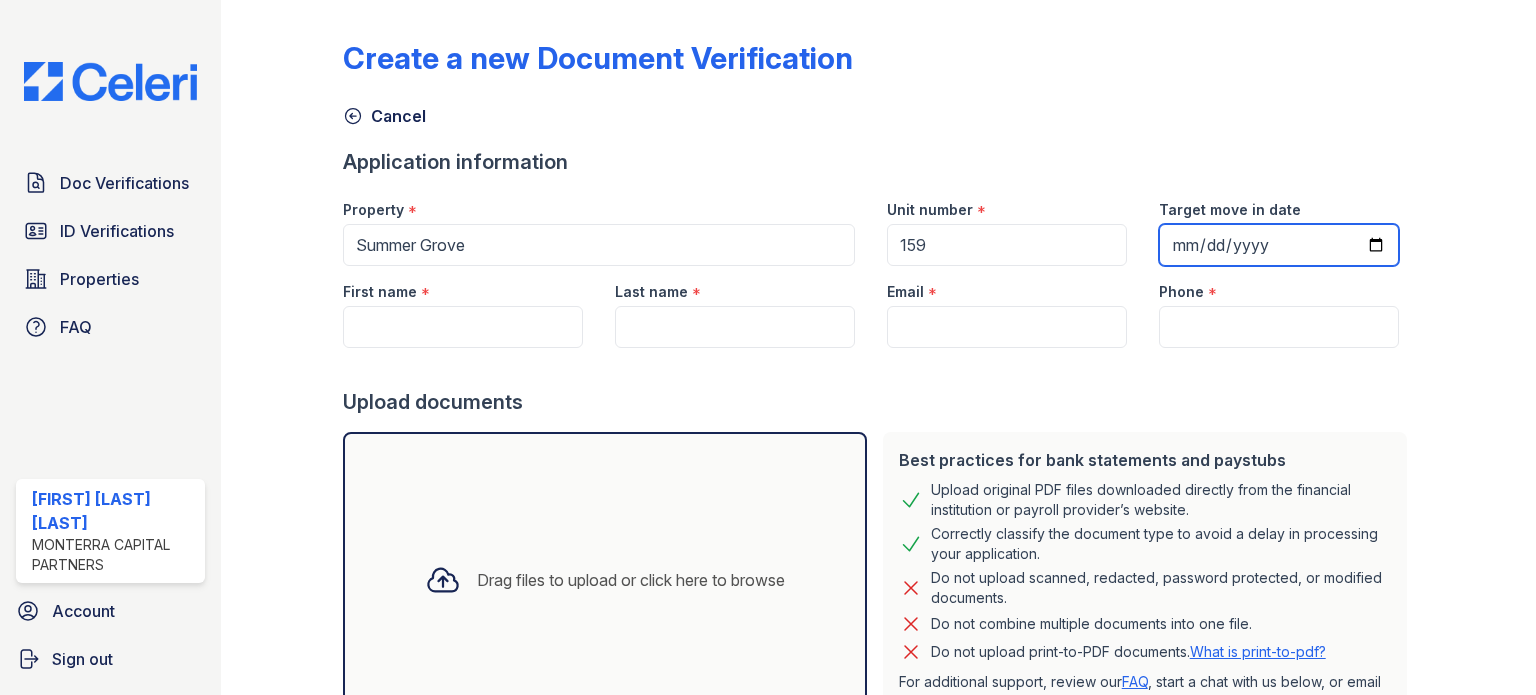 click on "Target move in date" at bounding box center (1279, 245) 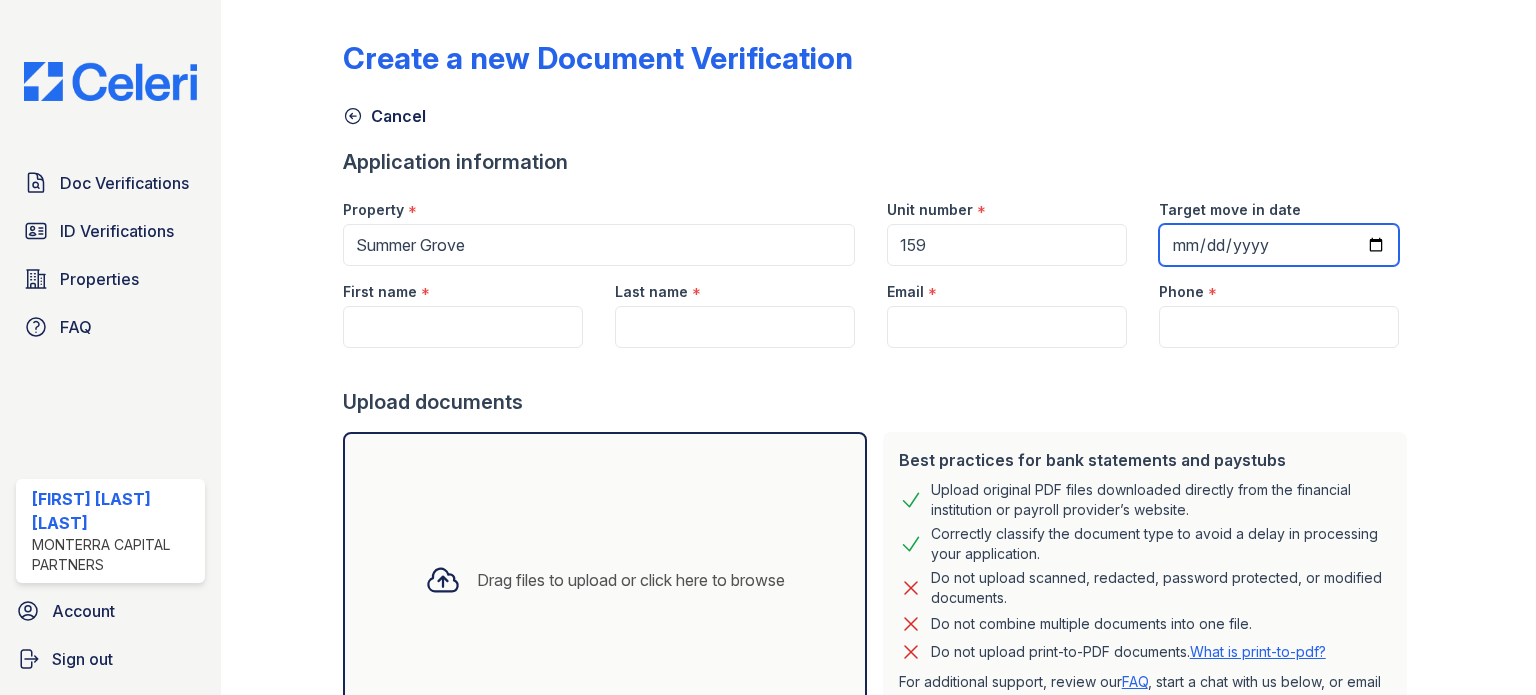 type on "[YYYY]-[MM]-[DD]" 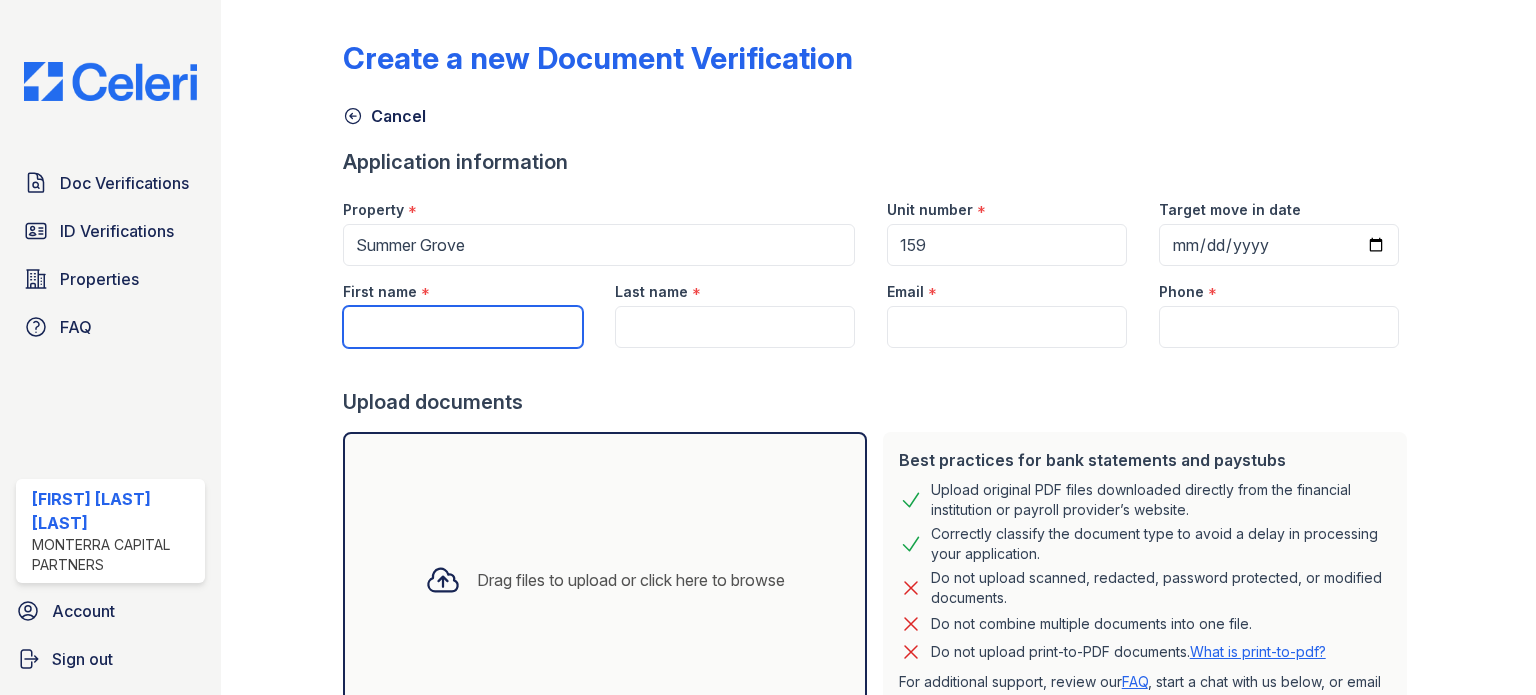 click on "First name" at bounding box center (463, 327) 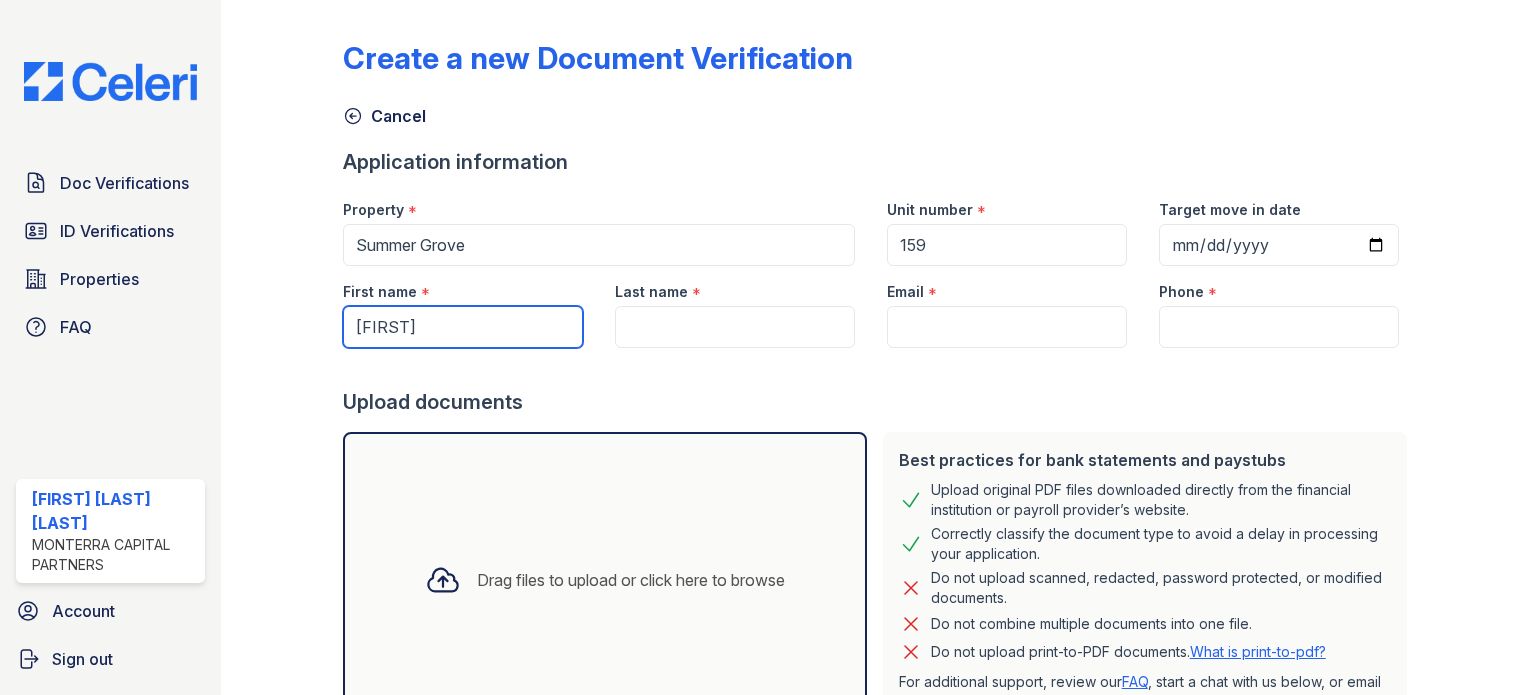 type on "[FIRST]" 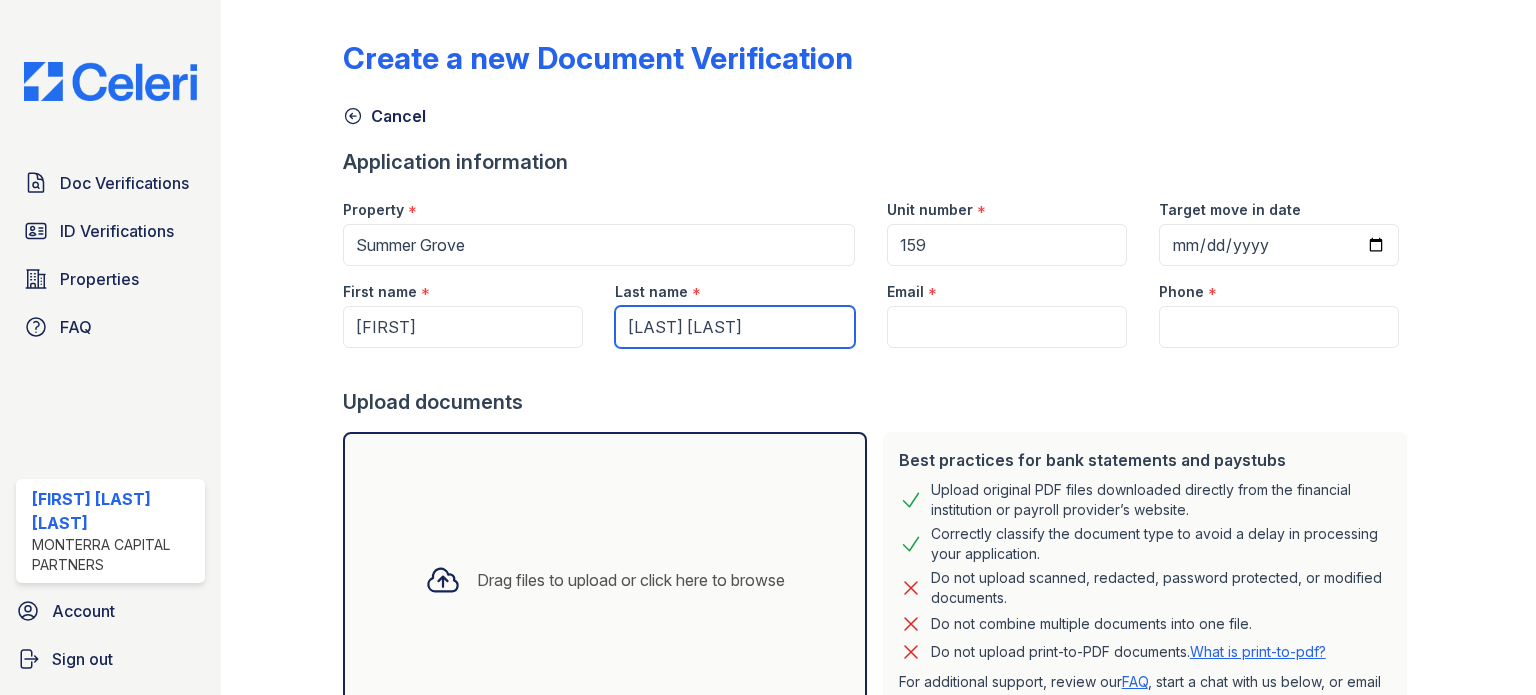 type on "[LAST] [LAST]" 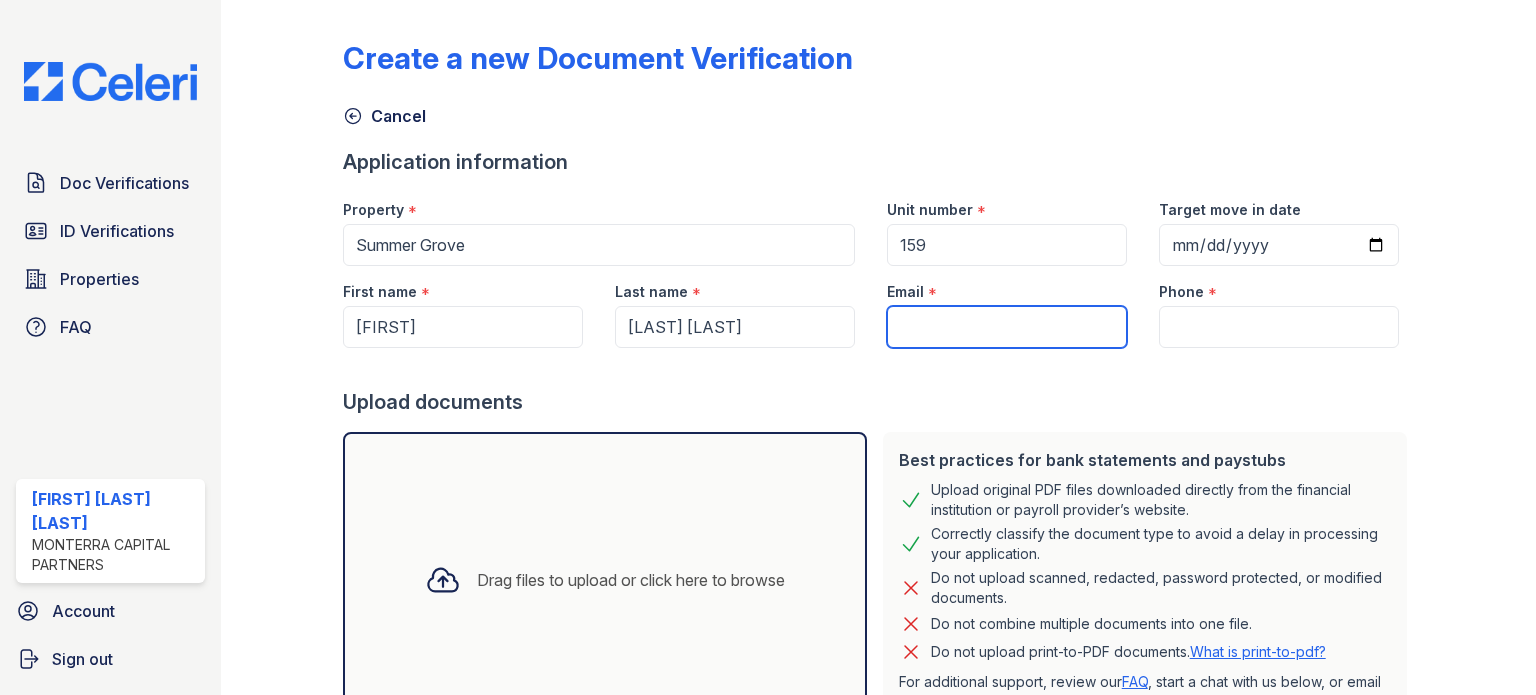 paste on "[USERNAME]@[EXAMPLE].com" 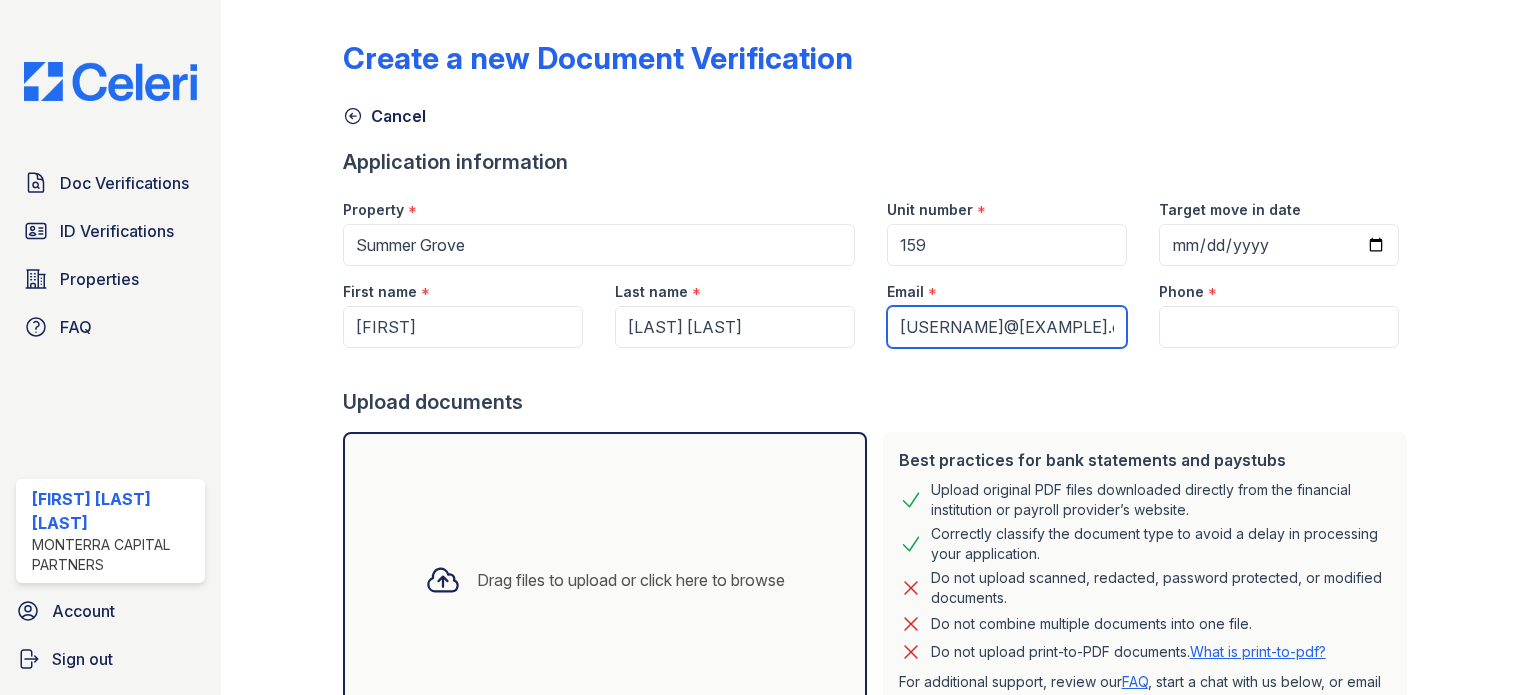 scroll, scrollTop: 0, scrollLeft: 31, axis: horizontal 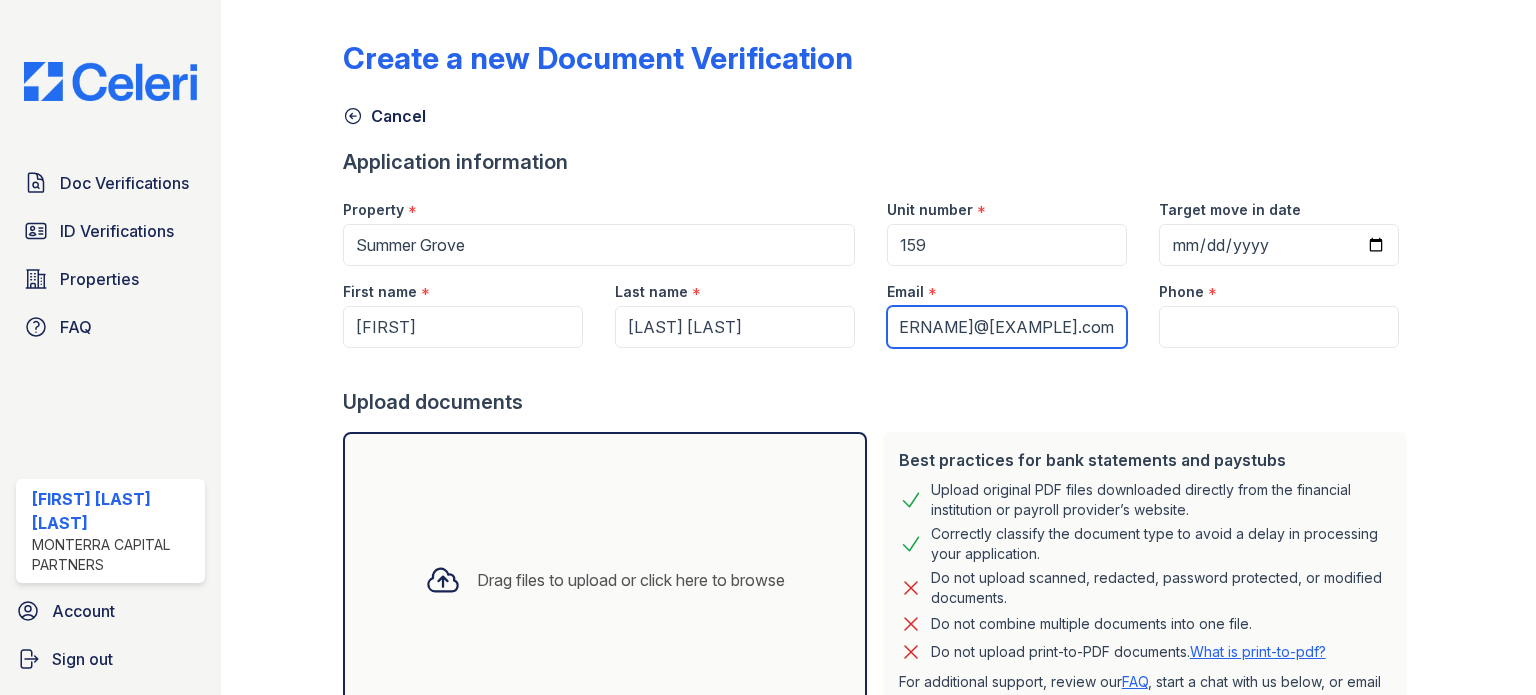 type on "[USERNAME]@[EXAMPLE].com" 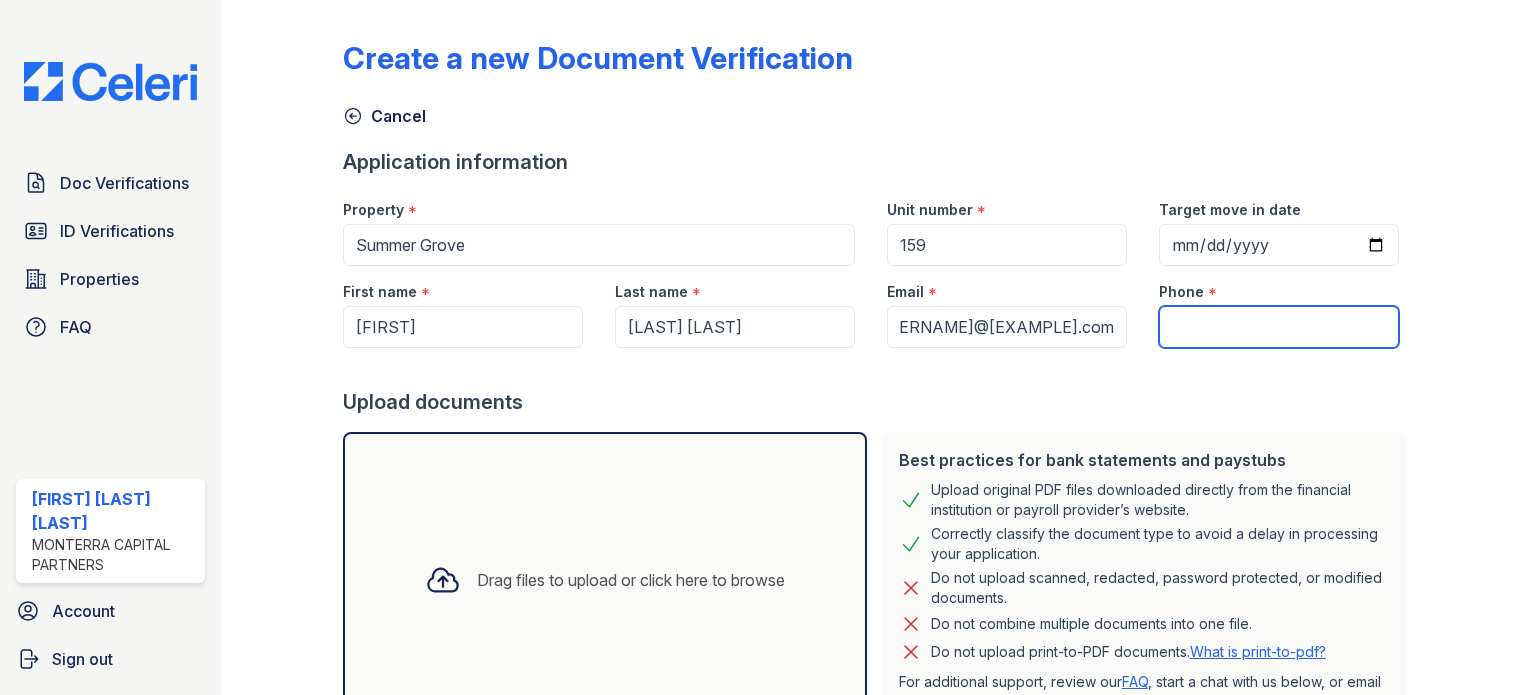 click on "Phone" at bounding box center (1279, 327) 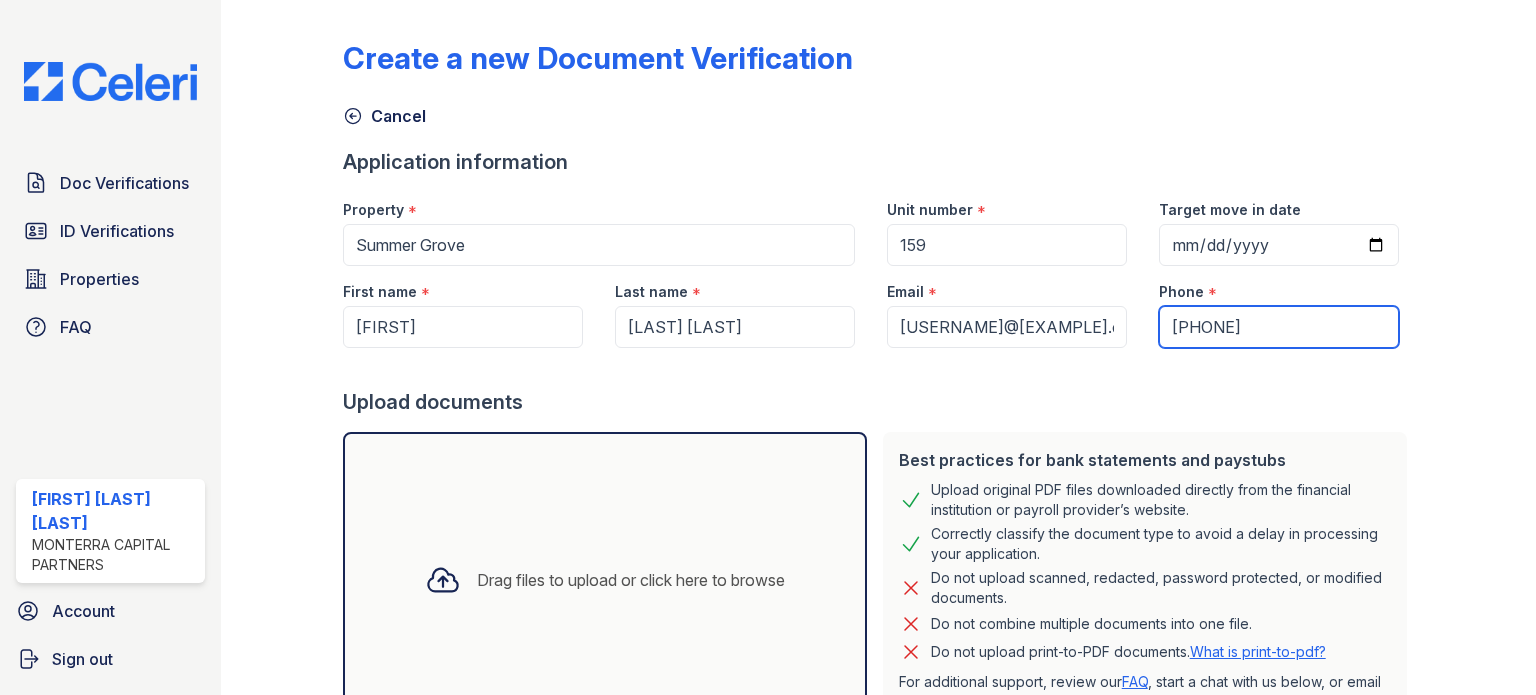 type on "[PHONE]" 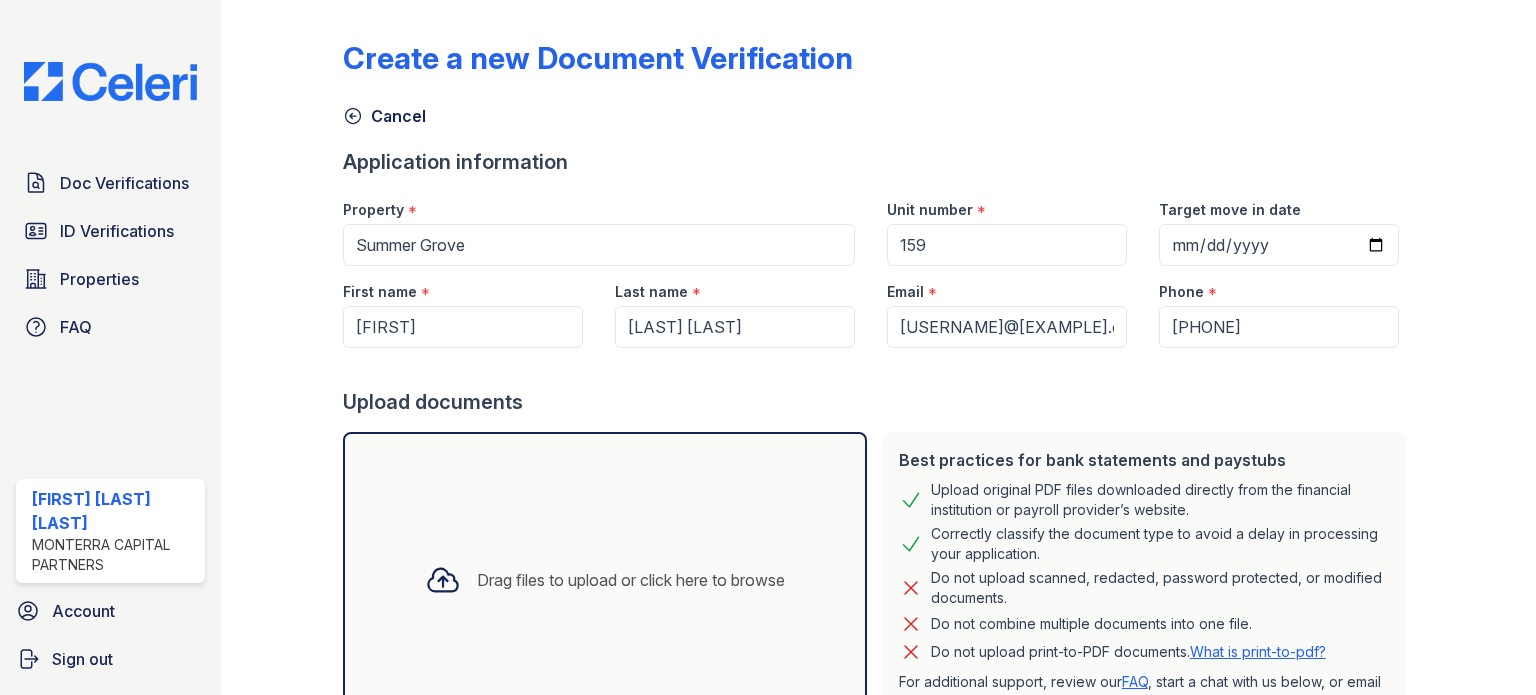 click on "Cancel" at bounding box center [879, 110] 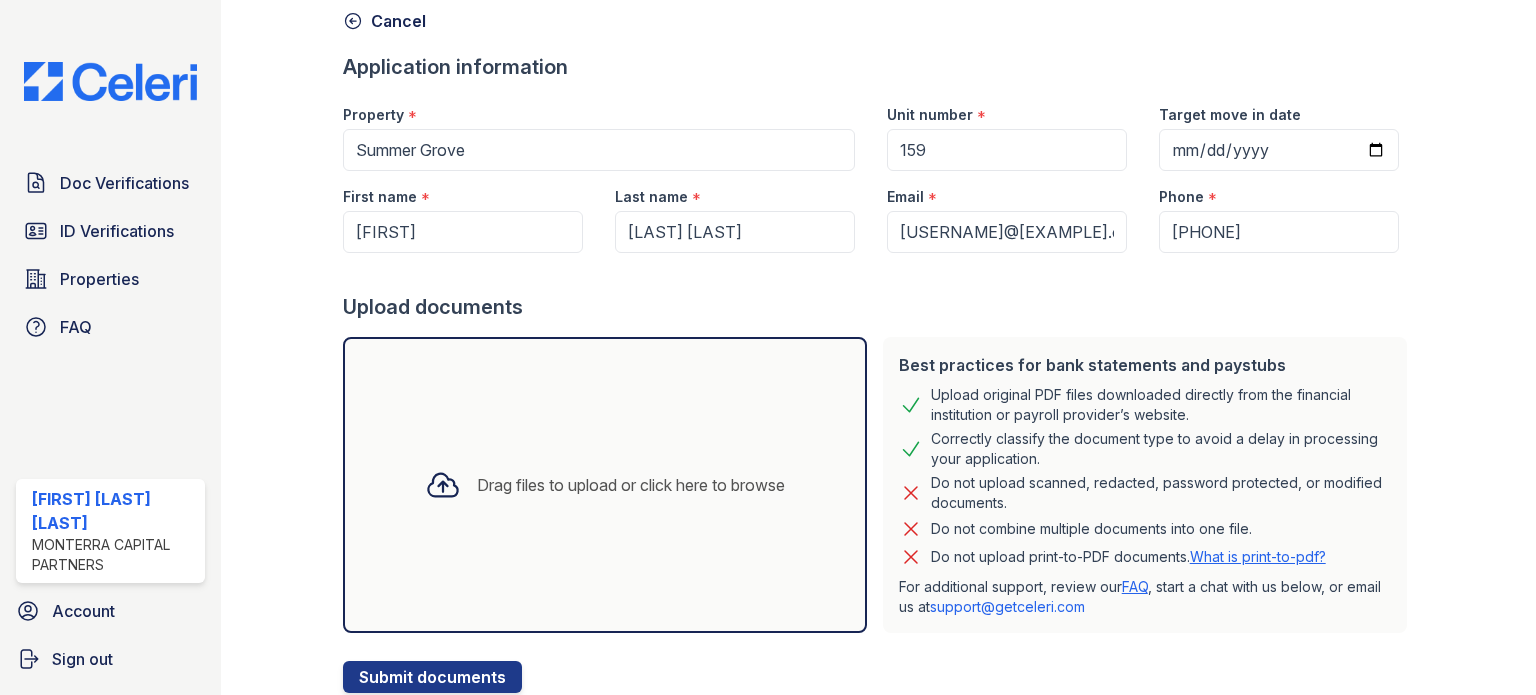 scroll, scrollTop: 160, scrollLeft: 0, axis: vertical 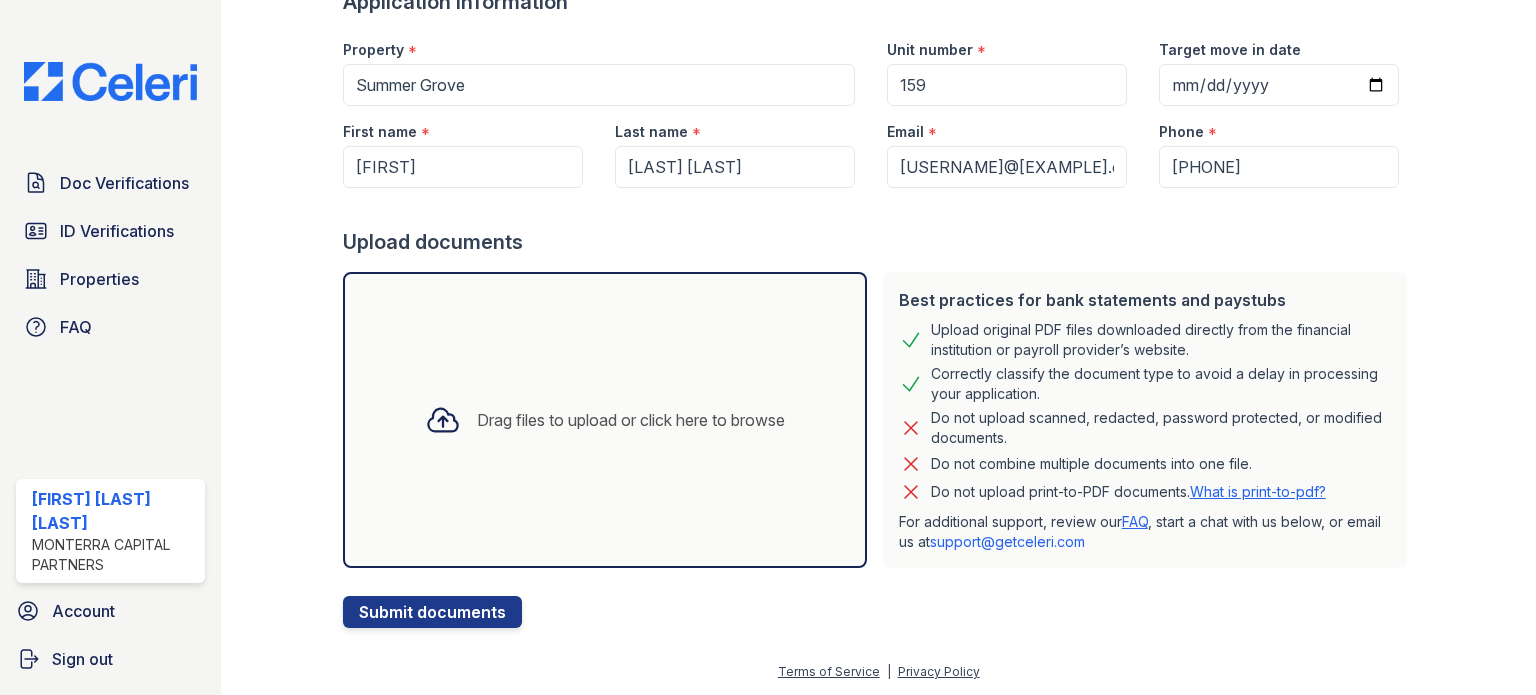 click on "Drag files to upload or click here to browse" at bounding box center [631, 420] 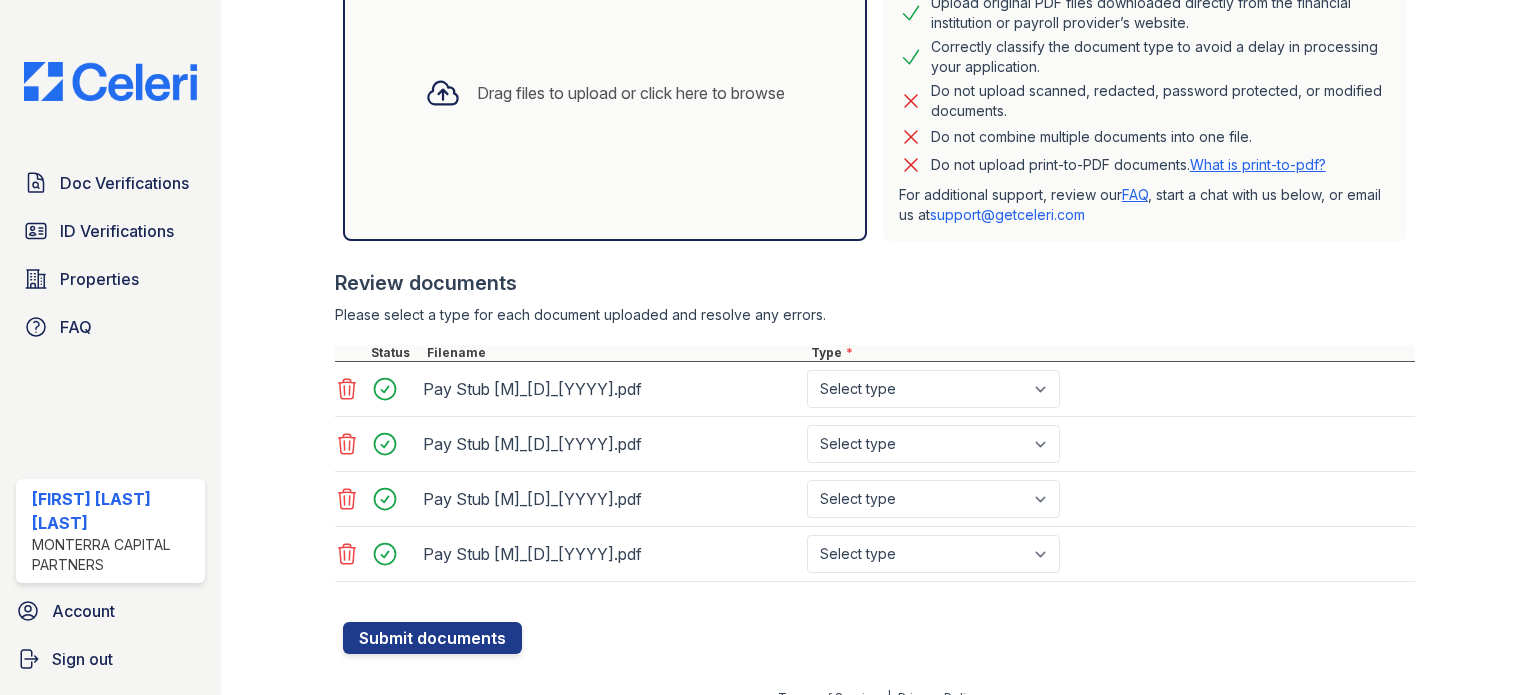 scroll, scrollTop: 488, scrollLeft: 0, axis: vertical 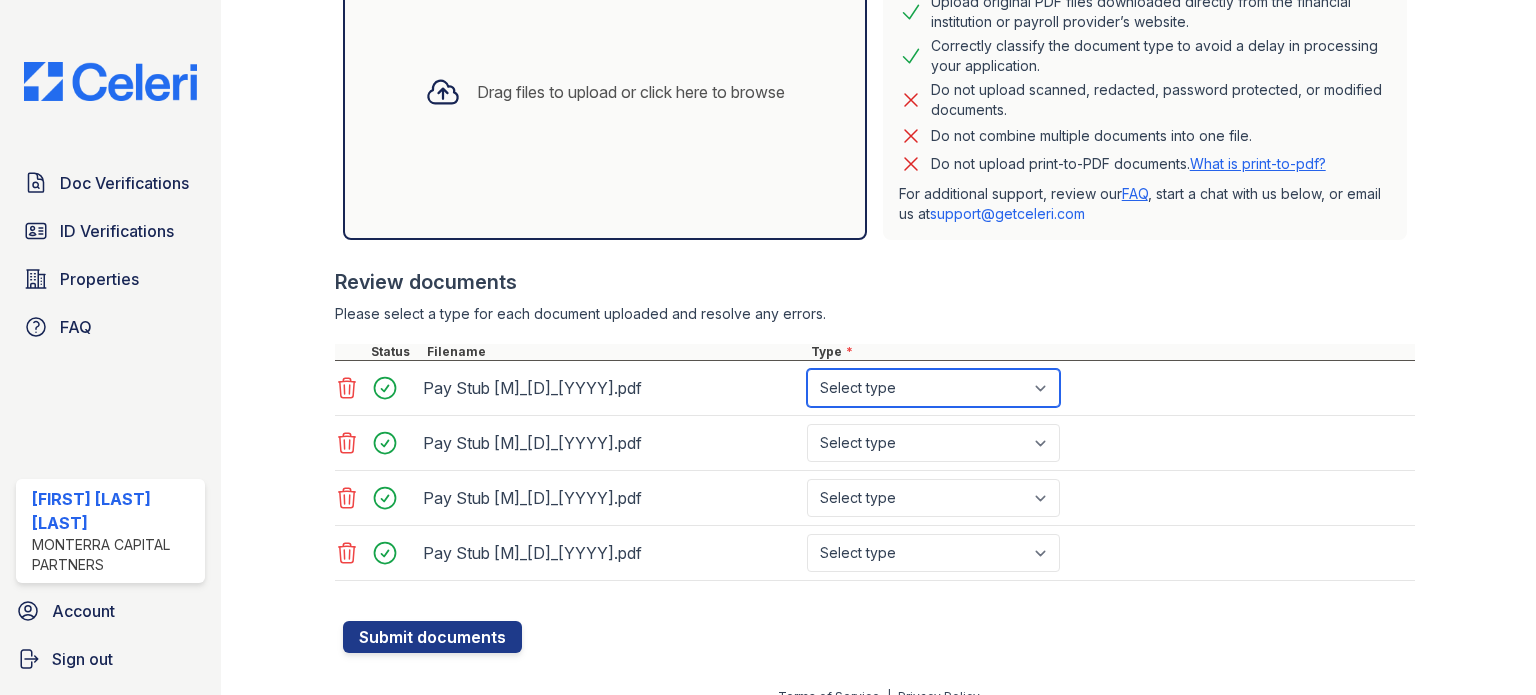 click on "Select type
Paystub
Bank Statement
Offer Letter
Tax Documents
Benefit Award Letter
Investment Account Statement
Other" at bounding box center (933, 388) 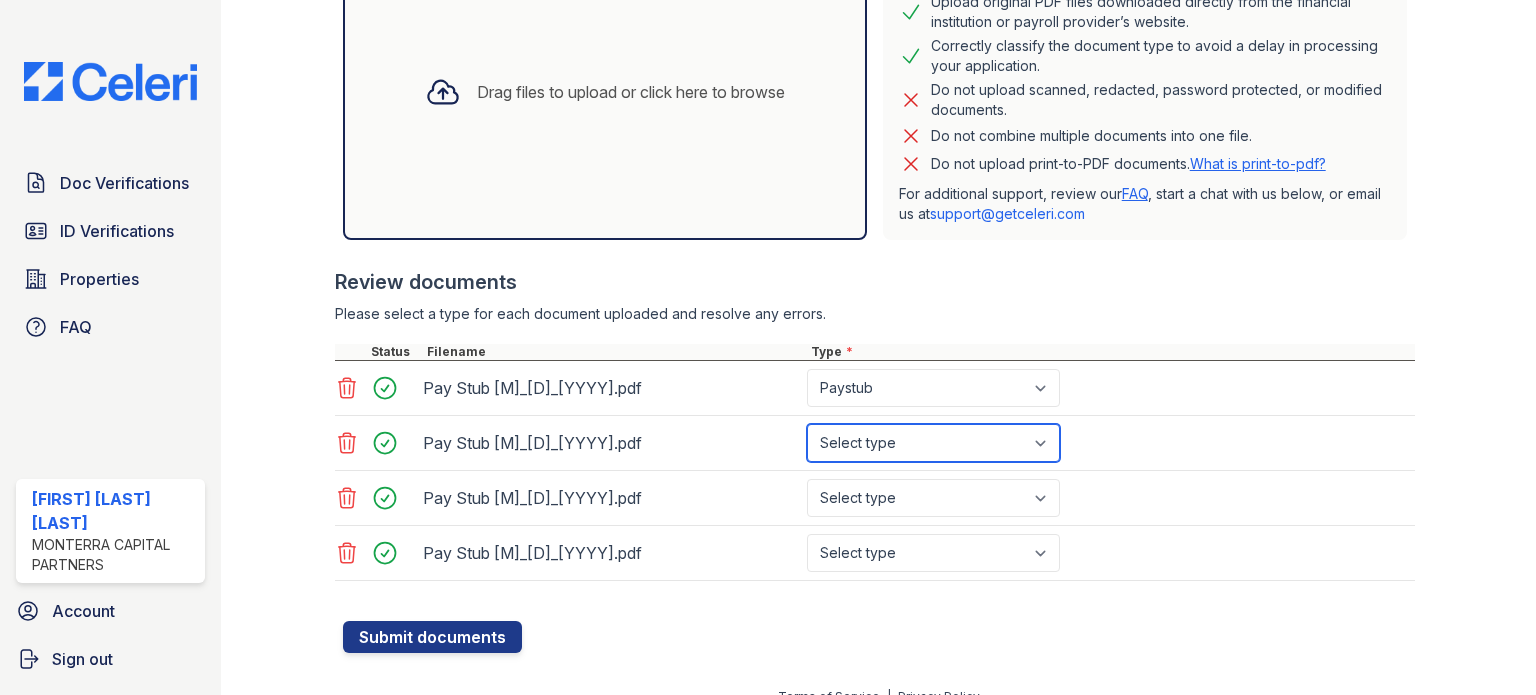 click on "Select type
Paystub
Bank Statement
Offer Letter
Tax Documents
Benefit Award Letter
Investment Account Statement
Other" at bounding box center [933, 443] 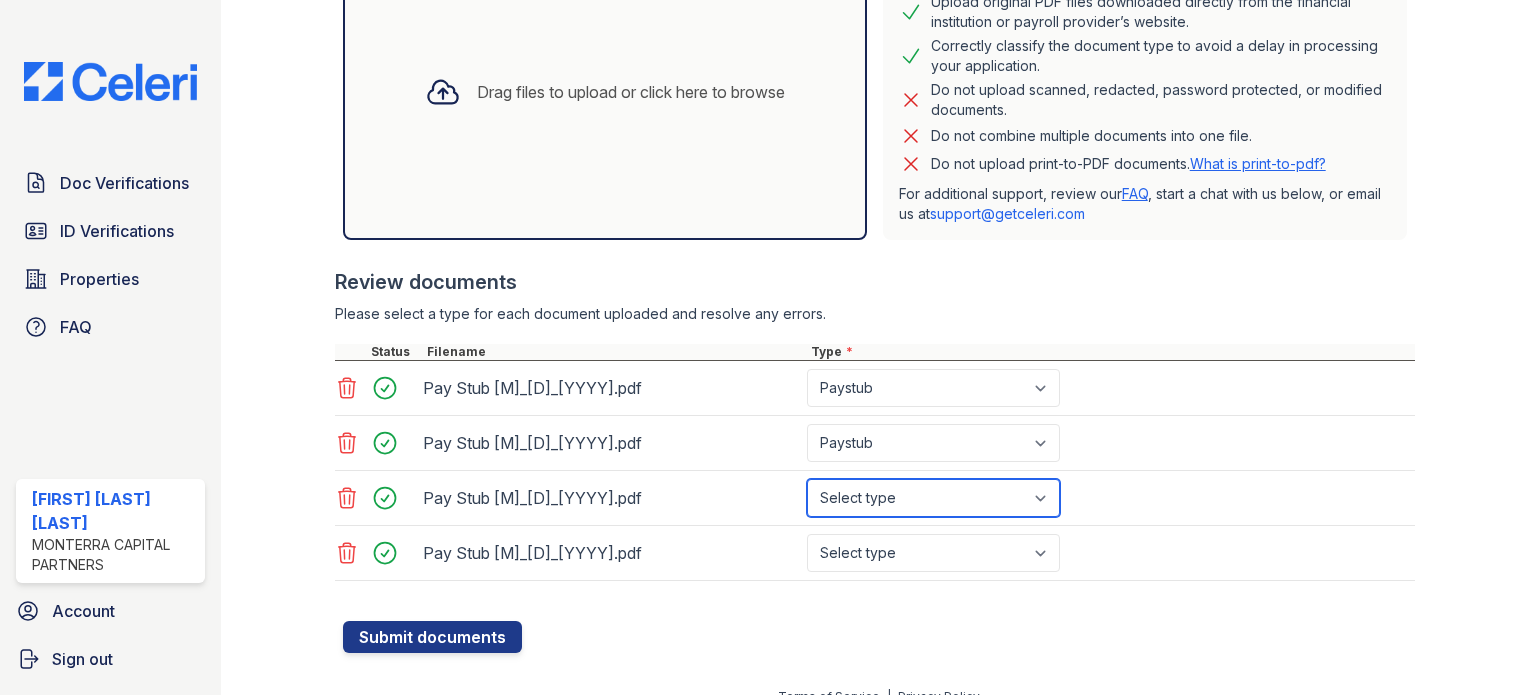 click on "Select type
Paystub
Bank Statement
Offer Letter
Tax Documents
Benefit Award Letter
Investment Account Statement
Other" at bounding box center [933, 498] 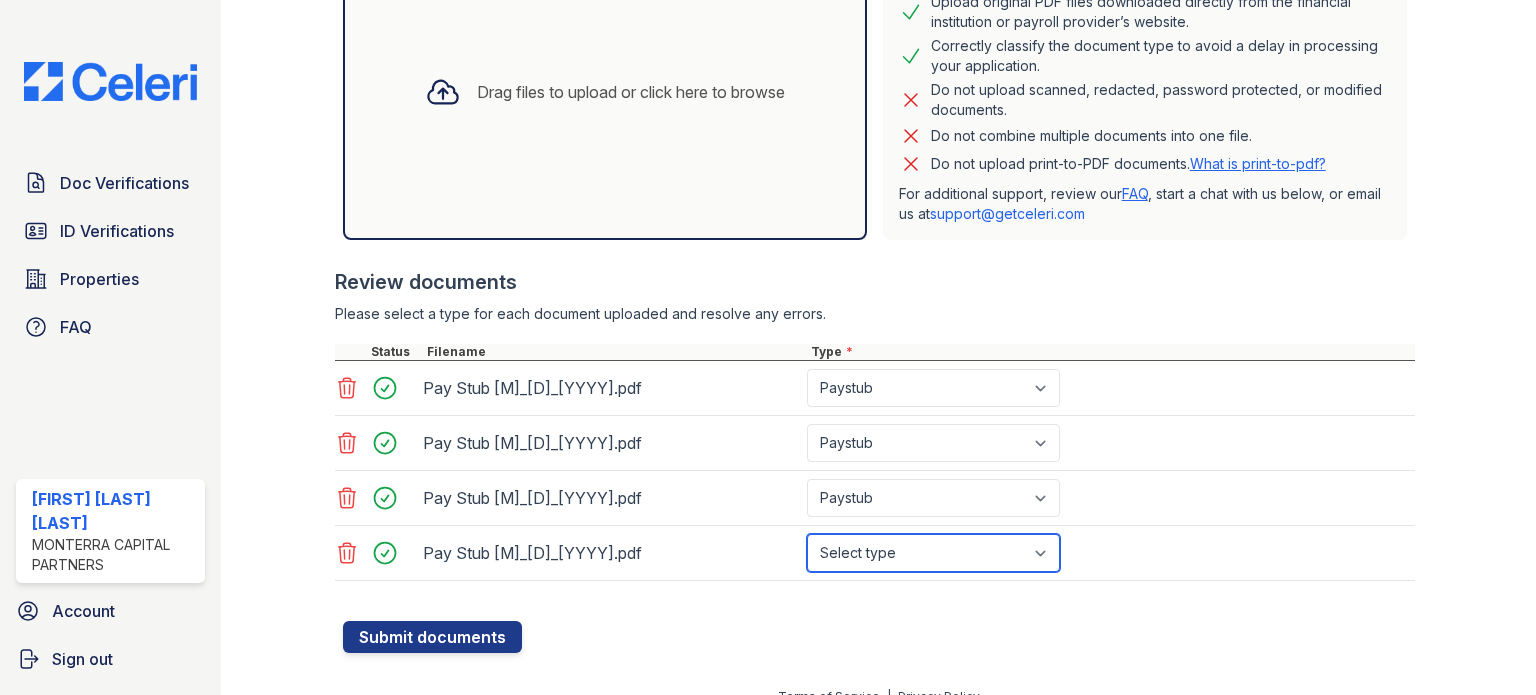 click on "Select type
Paystub
Bank Statement
Offer Letter
Tax Documents
Benefit Award Letter
Investment Account Statement
Other" at bounding box center (933, 553) 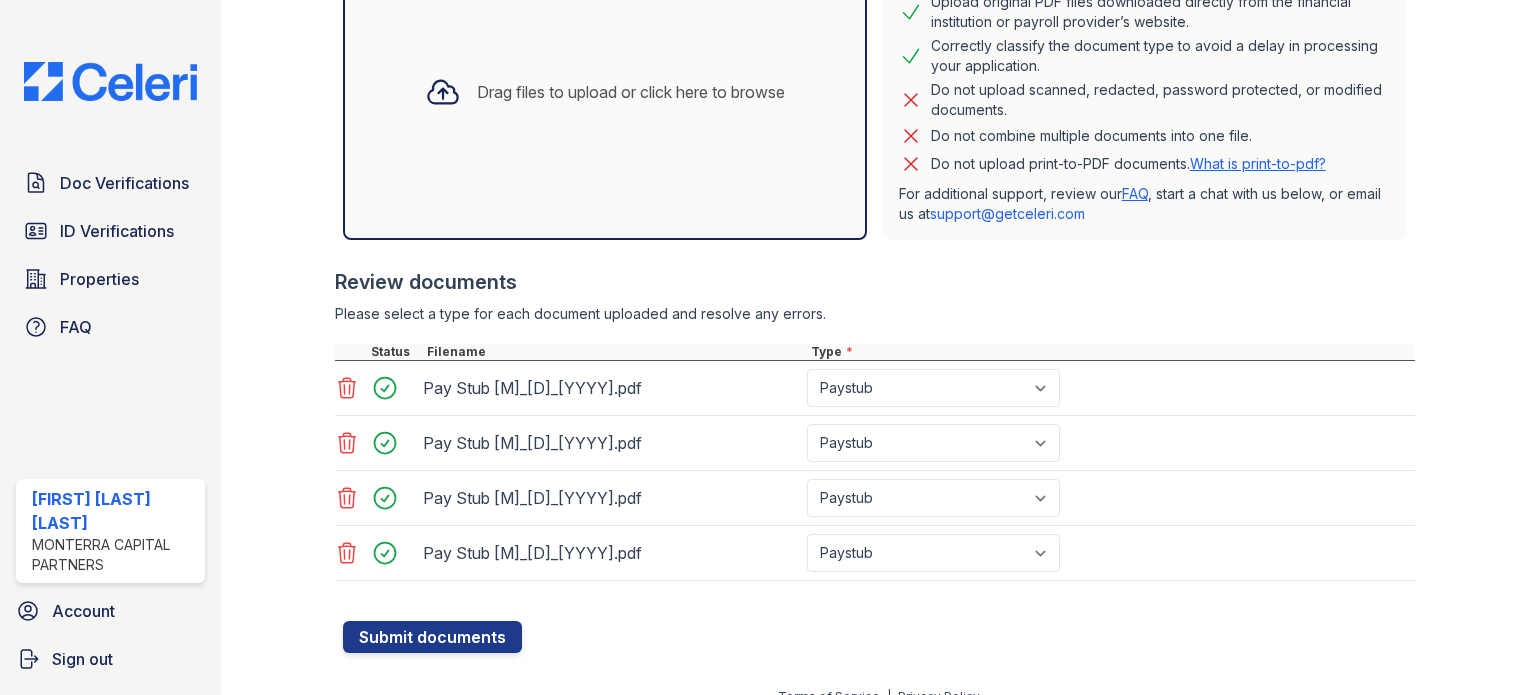 click on "Pay Stub [M]_[D]_[YYYY].pdf
Select type
Paystub
Bank Statement
Offer Letter
Tax Documents
Benefit Award Letter
Investment Account Statement
Other" at bounding box center (875, 553) 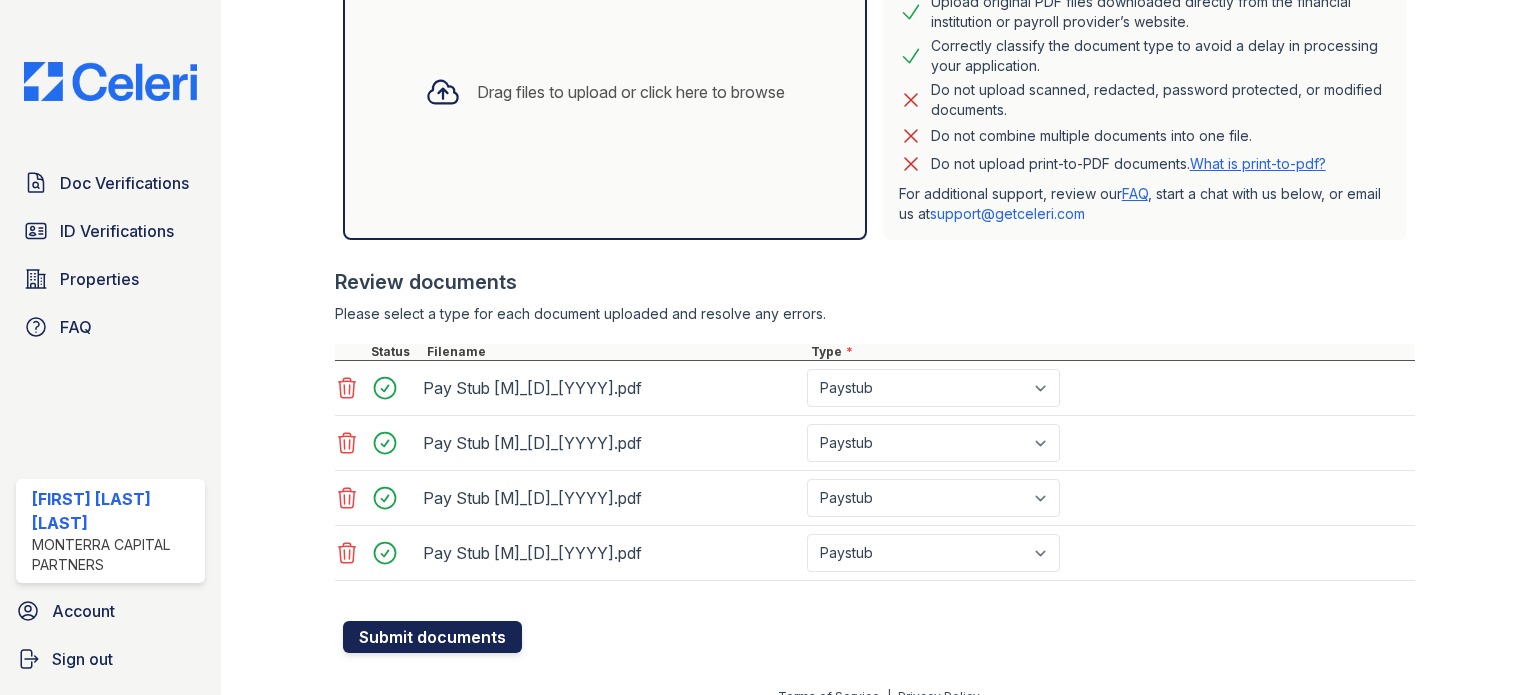 click on "Submit documents" at bounding box center [432, 637] 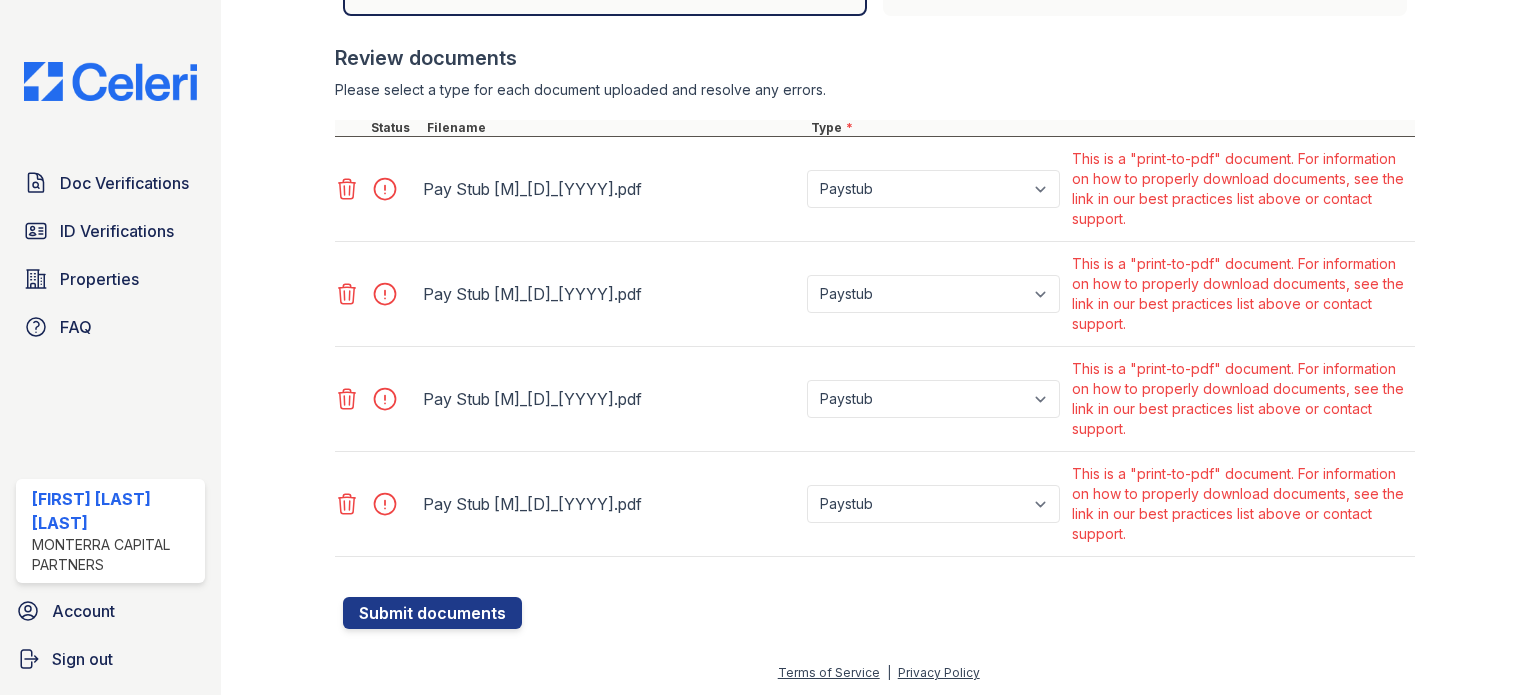 scroll, scrollTop: 568, scrollLeft: 0, axis: vertical 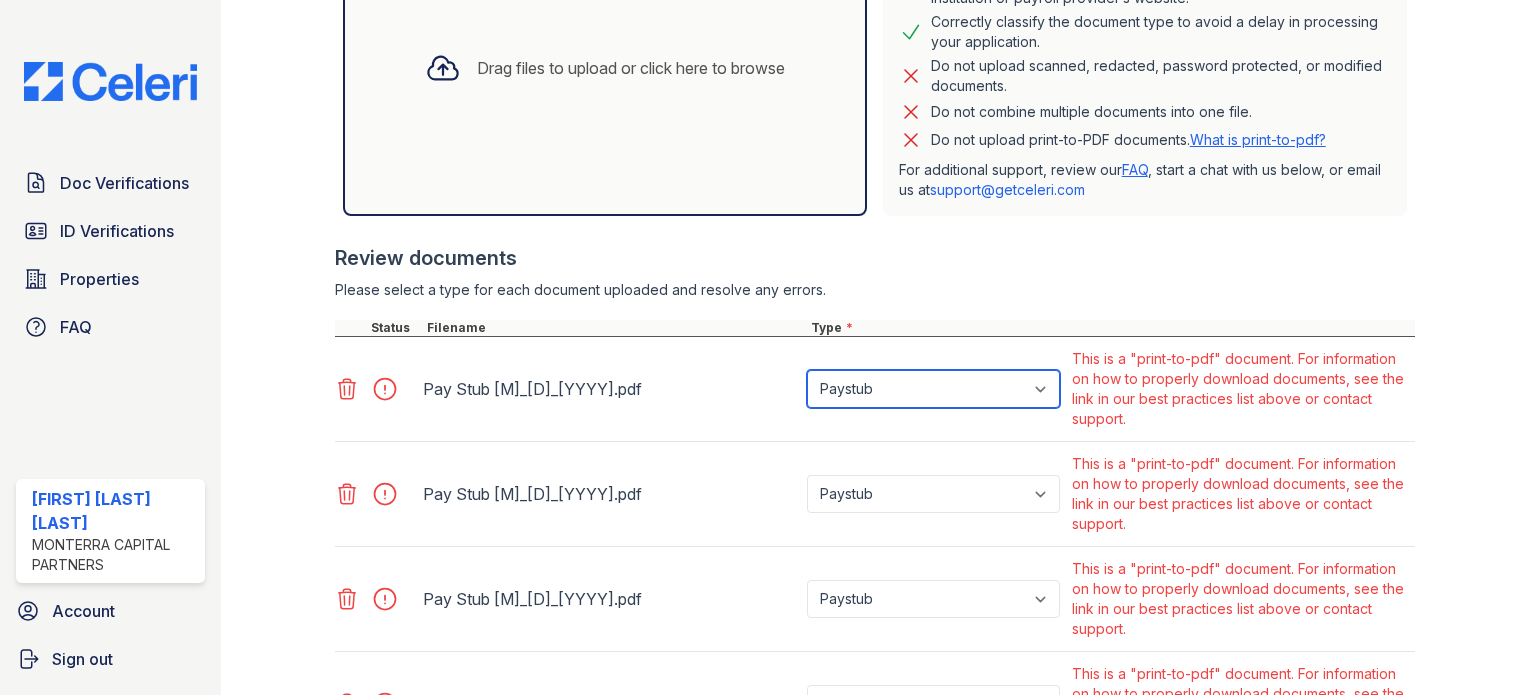 click on "Paystub
Bank Statement
Offer Letter
Tax Documents
Benefit Award Letter
Investment Account Statement
Other" at bounding box center [933, 389] 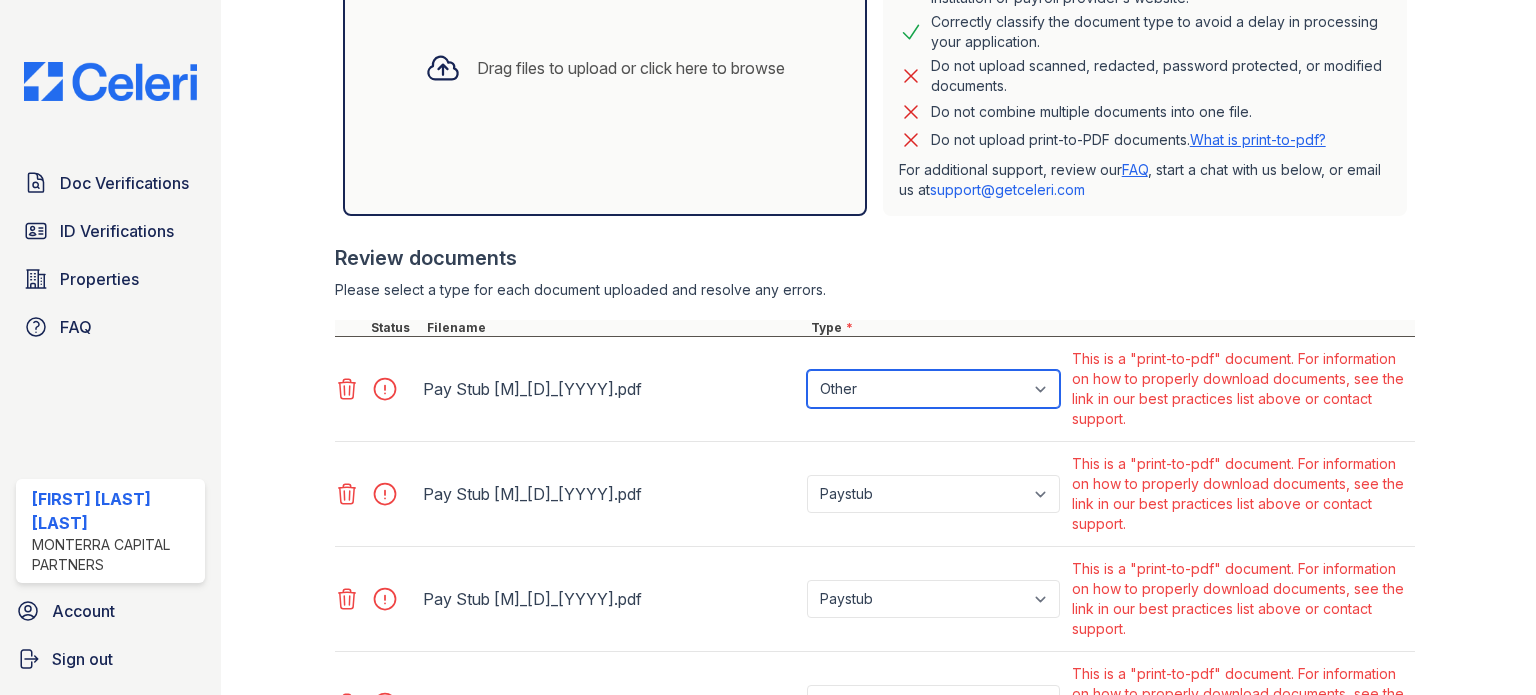 click on "Paystub
Bank Statement
Offer Letter
Tax Documents
Benefit Award Letter
Investment Account Statement
Other" at bounding box center [933, 389] 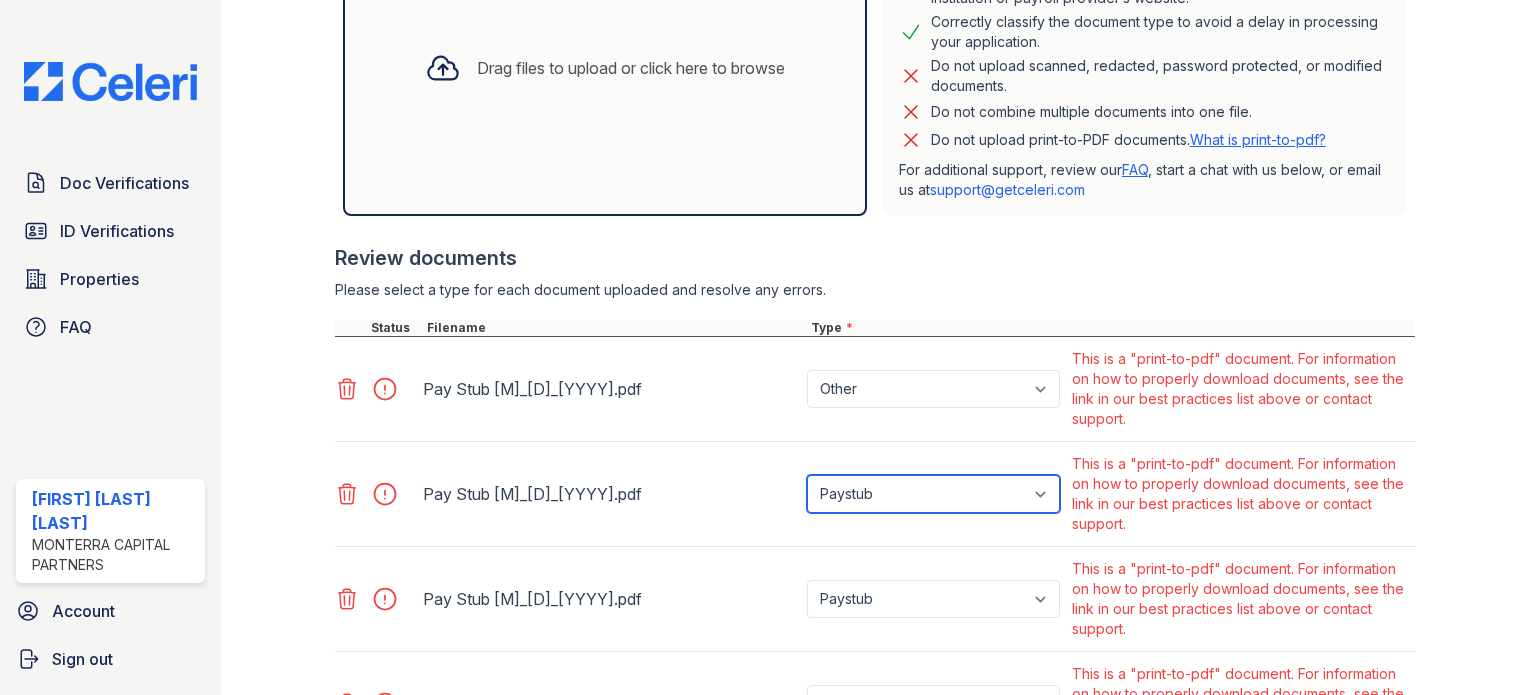 click on "Paystub
Bank Statement
Offer Letter
Tax Documents
Benefit Award Letter
Investment Account Statement
Other" at bounding box center [933, 494] 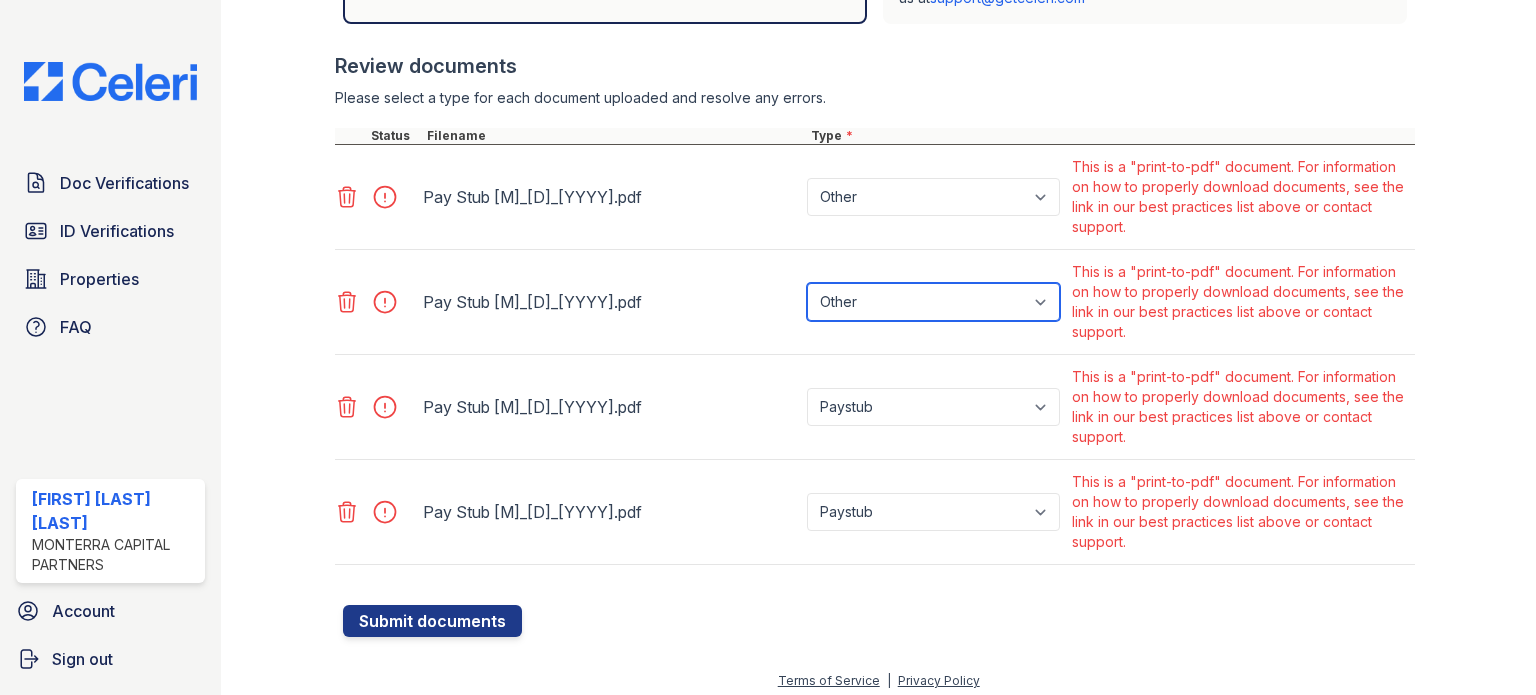 scroll, scrollTop: 768, scrollLeft: 0, axis: vertical 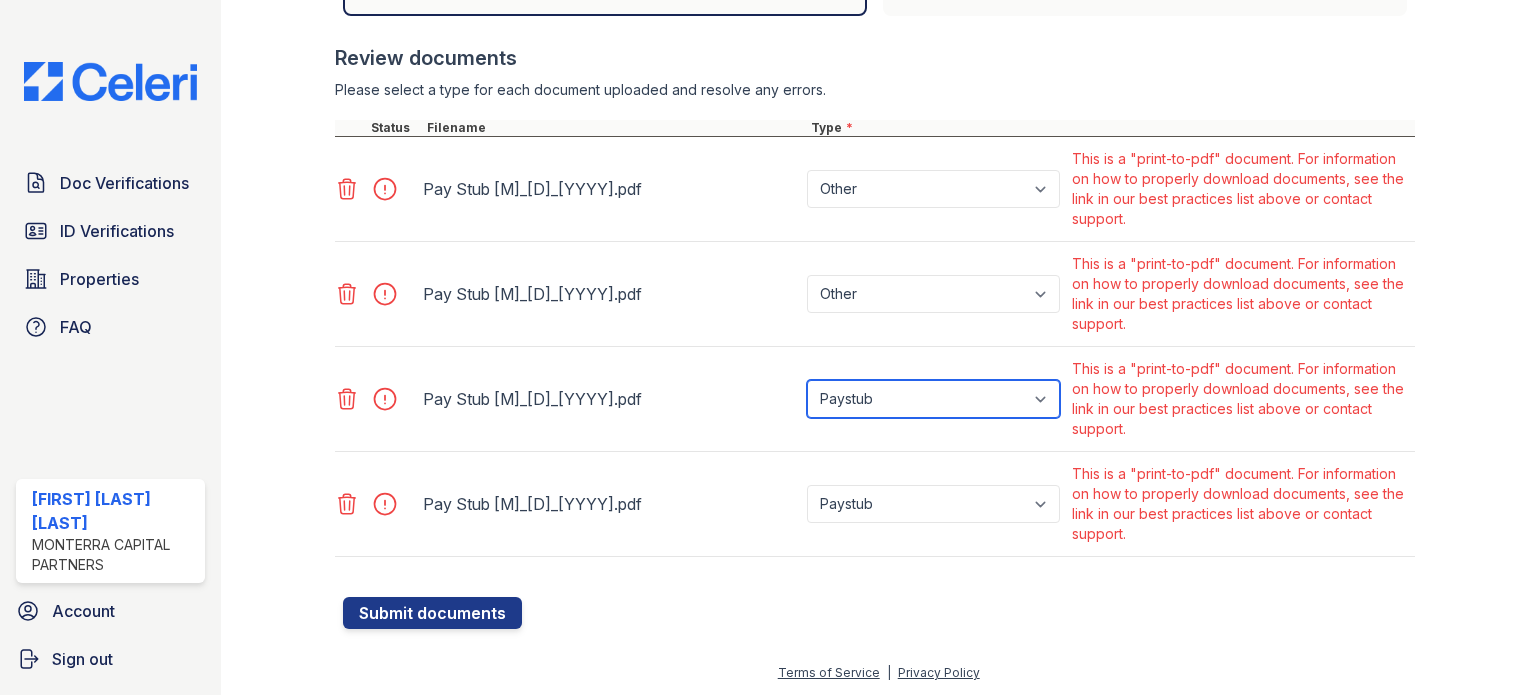 click on "Paystub
Bank Statement
Offer Letter
Tax Documents
Benefit Award Letter
Investment Account Statement
Other" at bounding box center [933, 399] 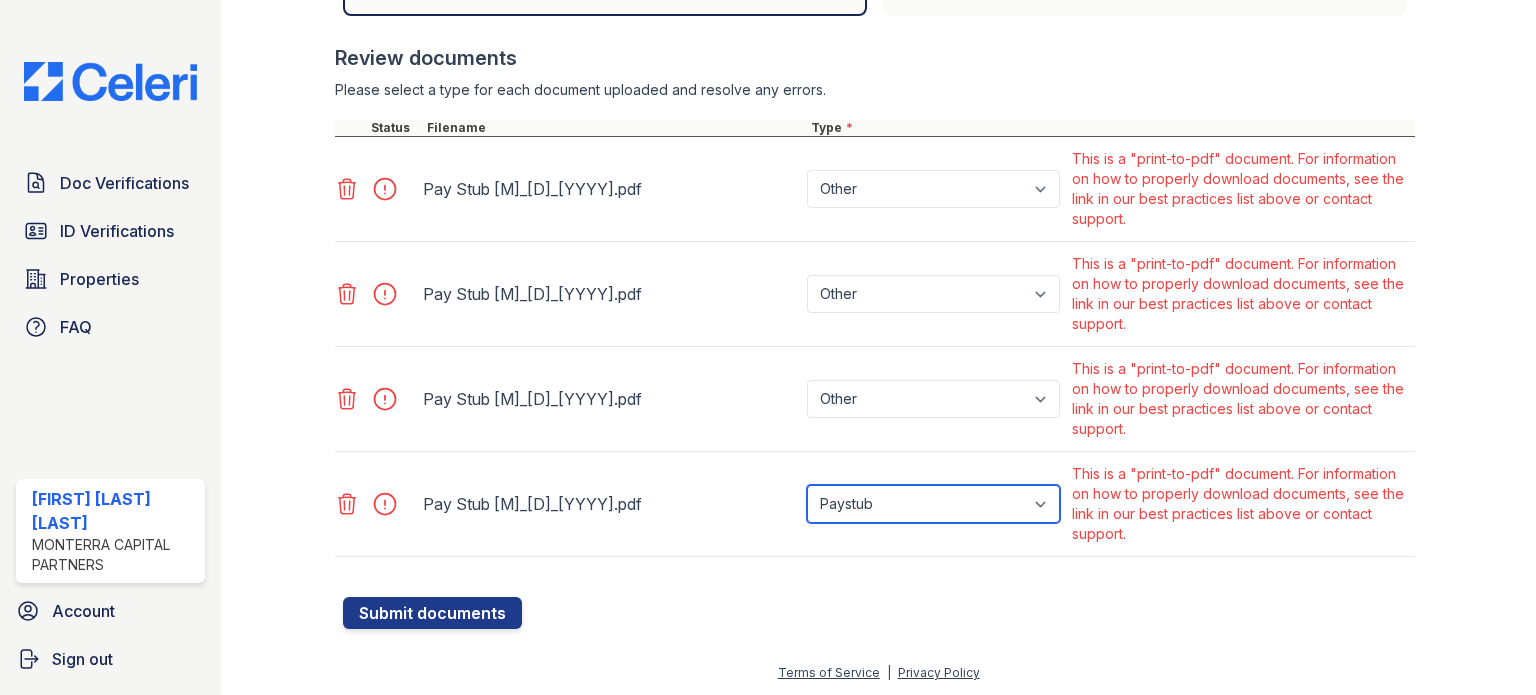 click on "Paystub
Bank Statement
Offer Letter
Tax Documents
Benefit Award Letter
Investment Account Statement
Other" at bounding box center (933, 504) 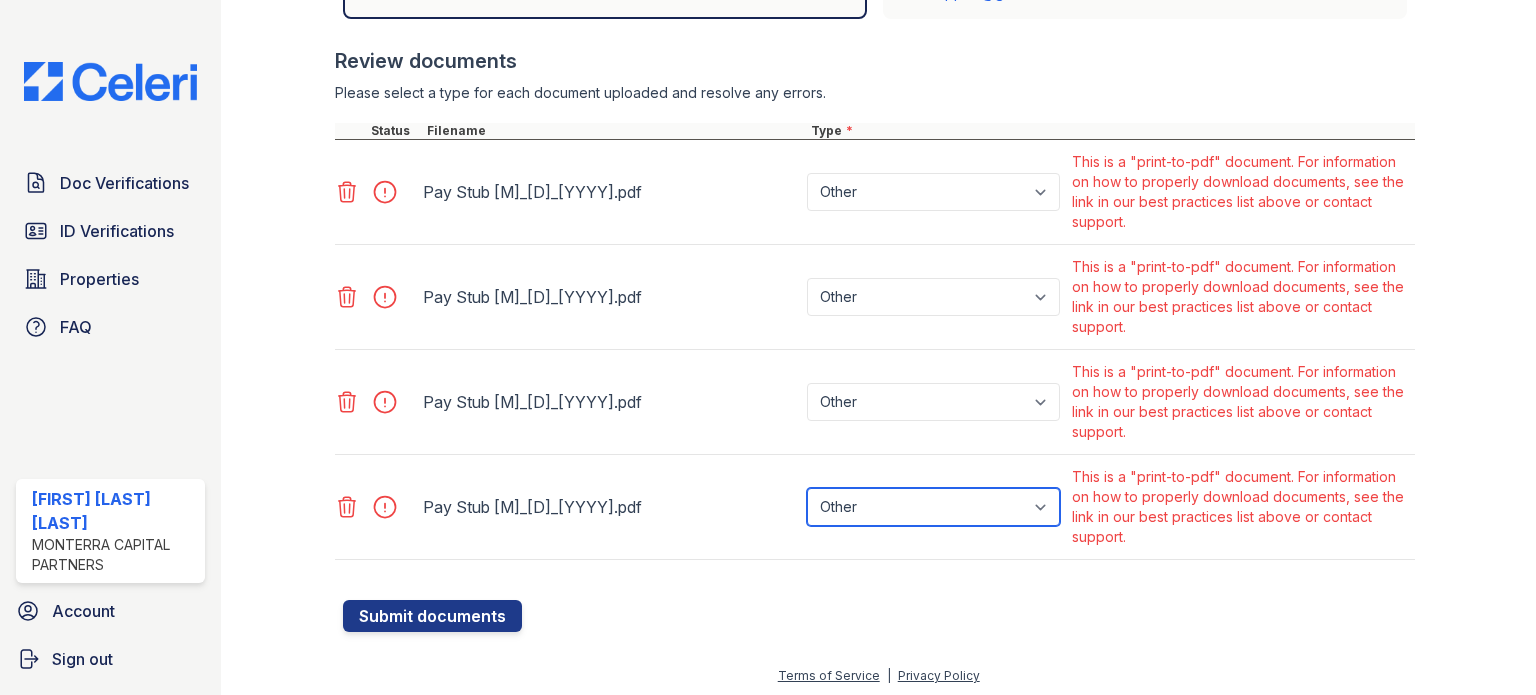 scroll, scrollTop: 768, scrollLeft: 0, axis: vertical 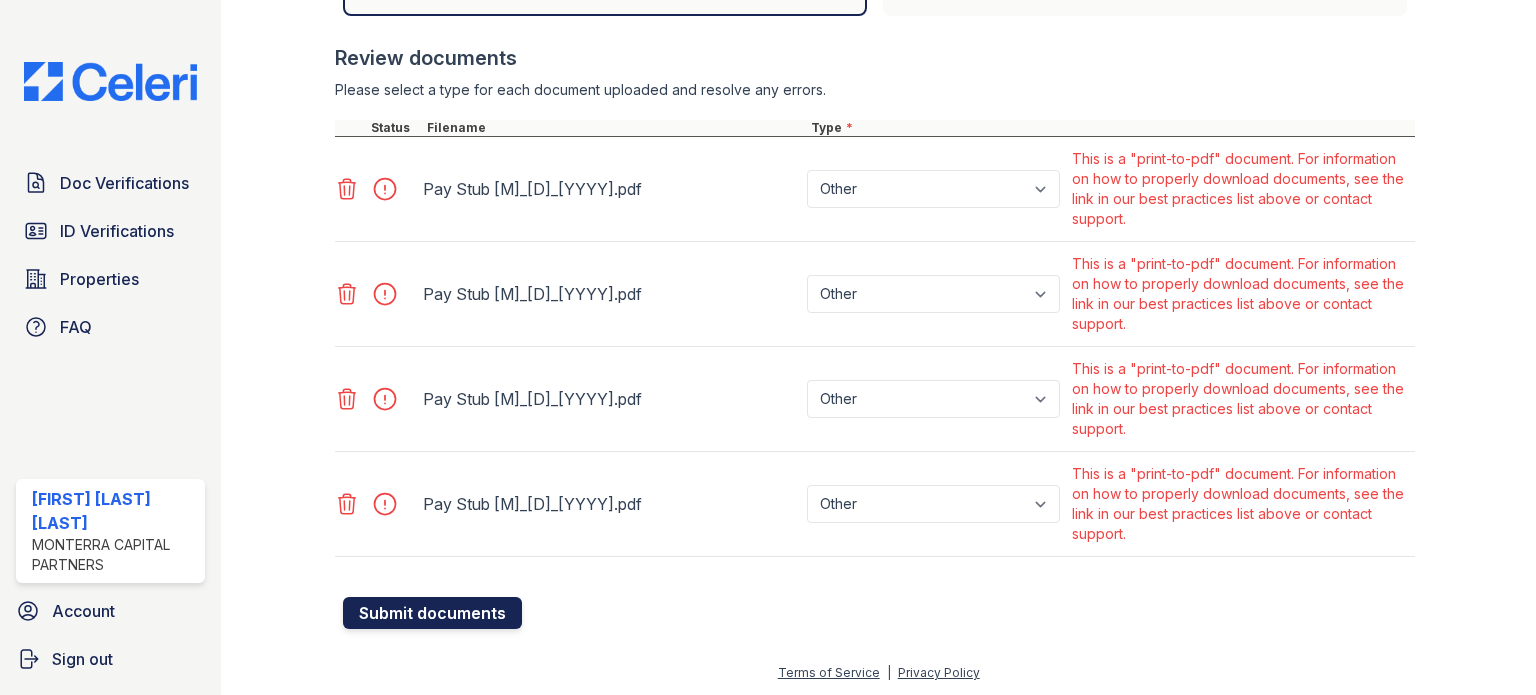 click on "Submit documents" at bounding box center [432, 613] 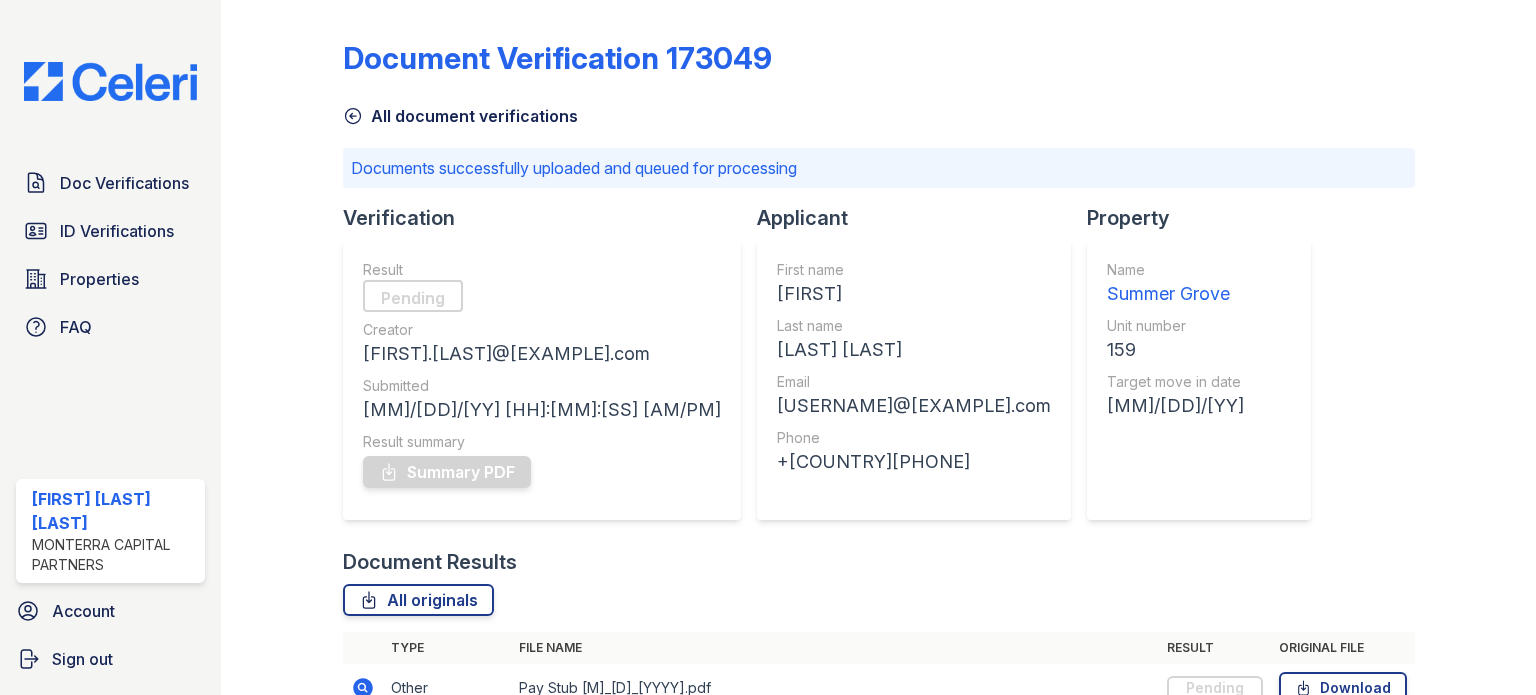 click on "All document verifications" at bounding box center (879, 110) 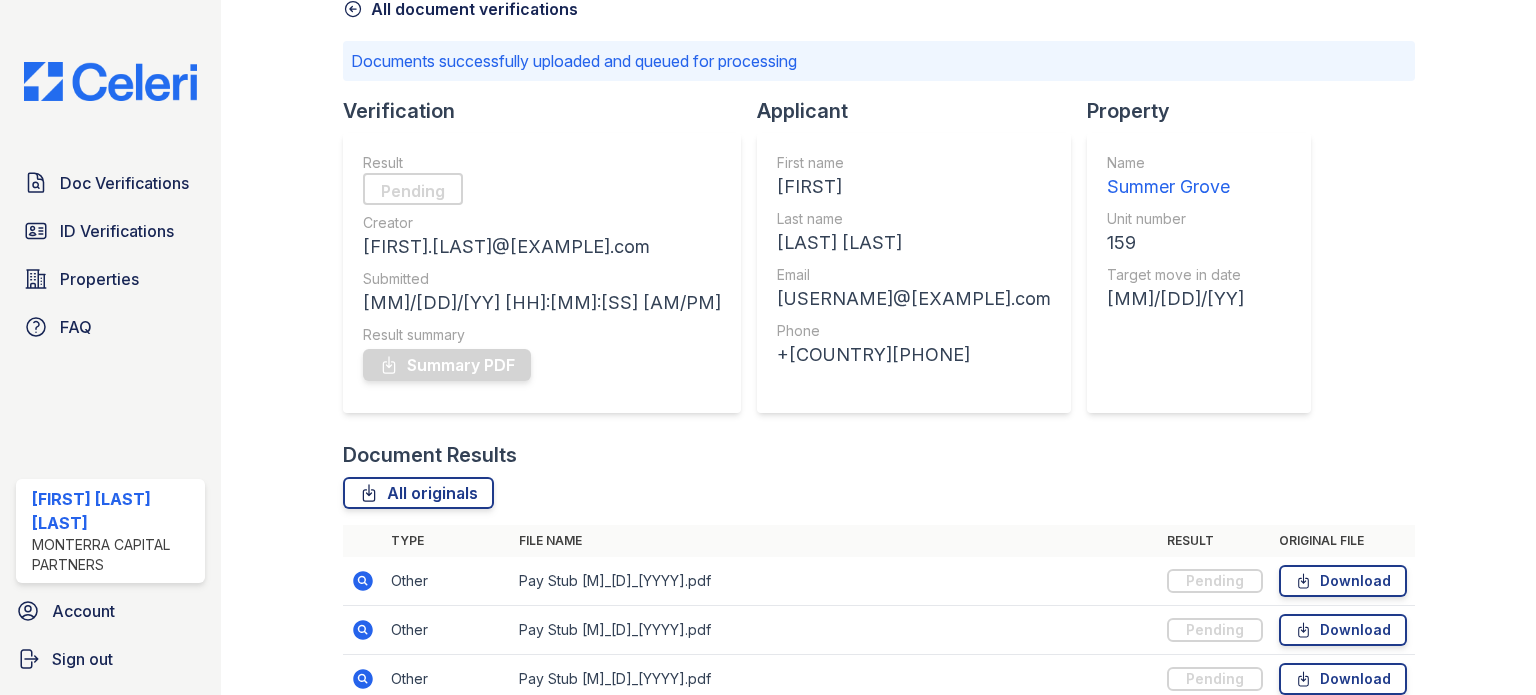 scroll, scrollTop: 252, scrollLeft: 0, axis: vertical 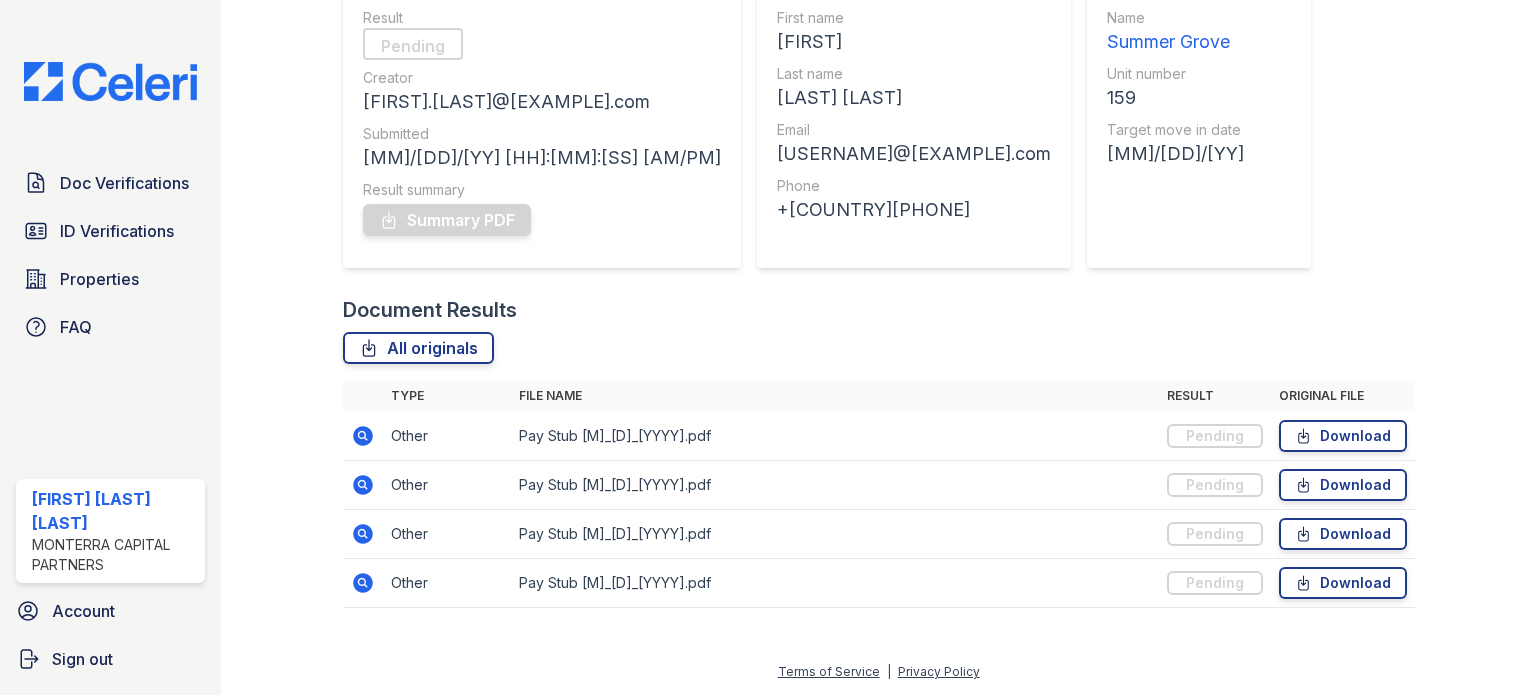 click on "[FIRST]
Jorge
Last name
Maldonado Aguilar
Email
maldonadojorge760@gmail.com
Phone
+15123316820" at bounding box center (914, 128) 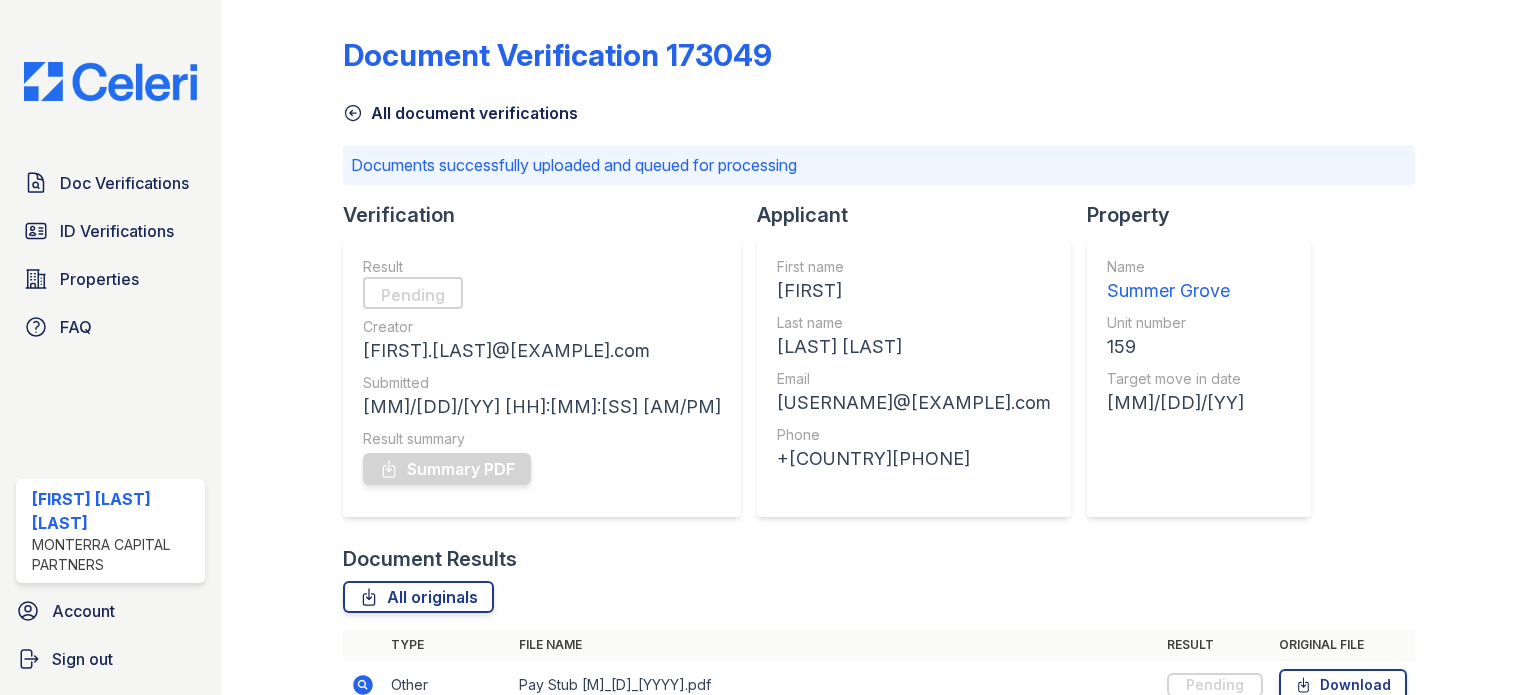 scroll, scrollTop: 0, scrollLeft: 0, axis: both 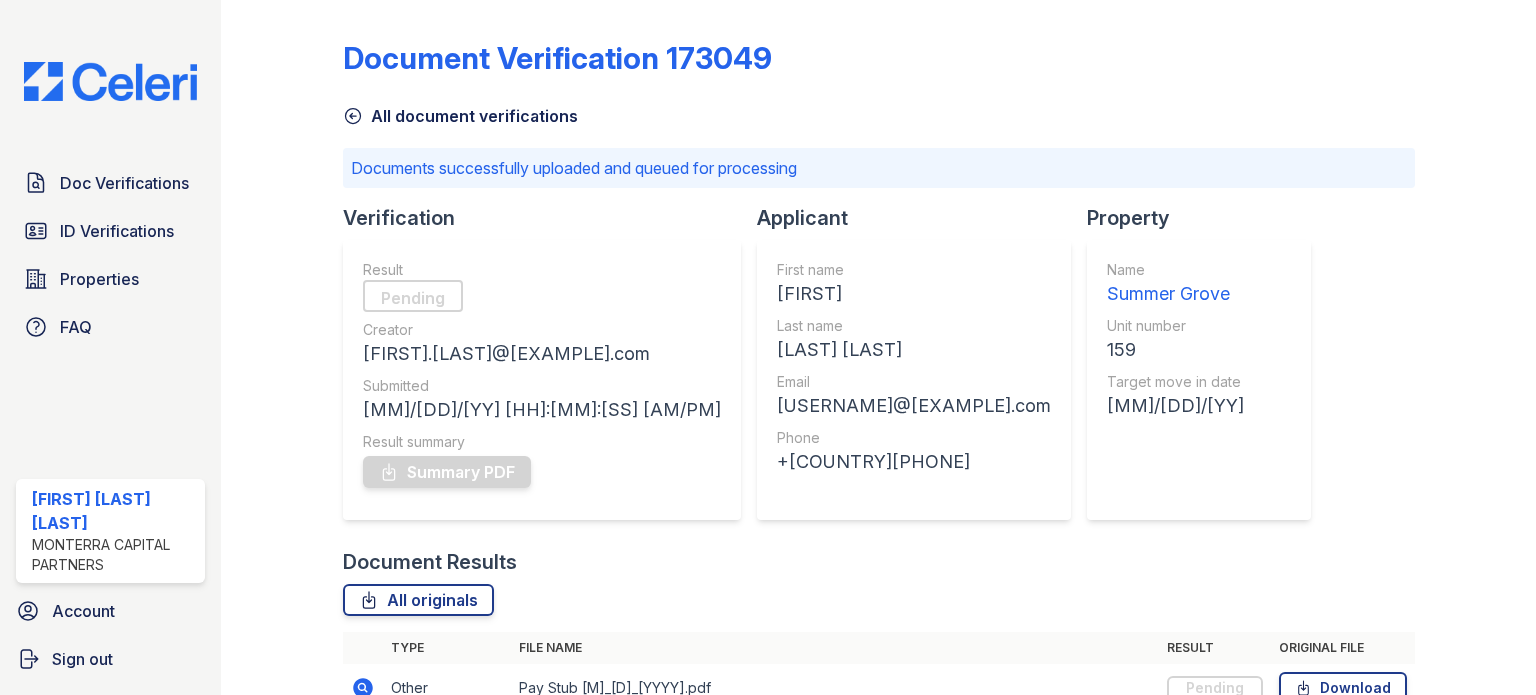 click on "All document verifications" at bounding box center (879, 110) 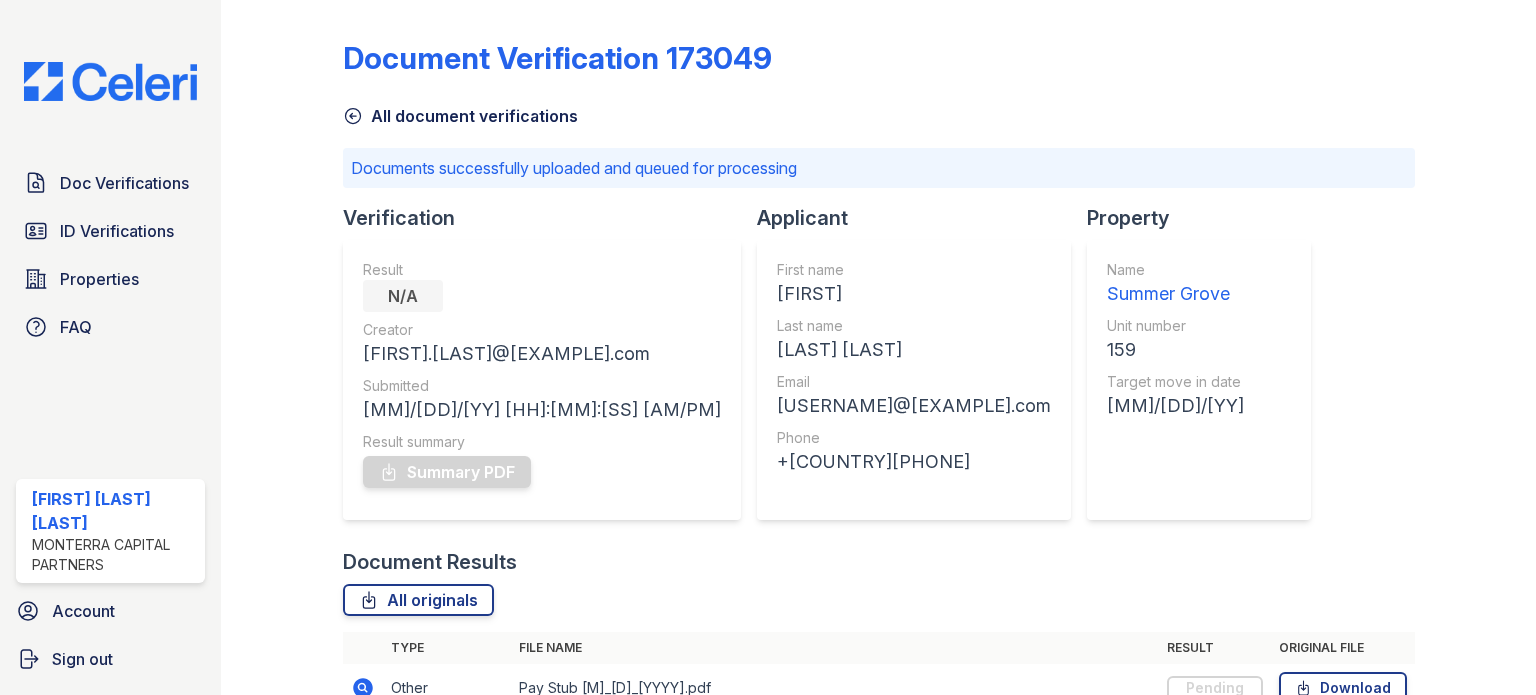 click on "Document Verification 173049" at bounding box center (879, 66) 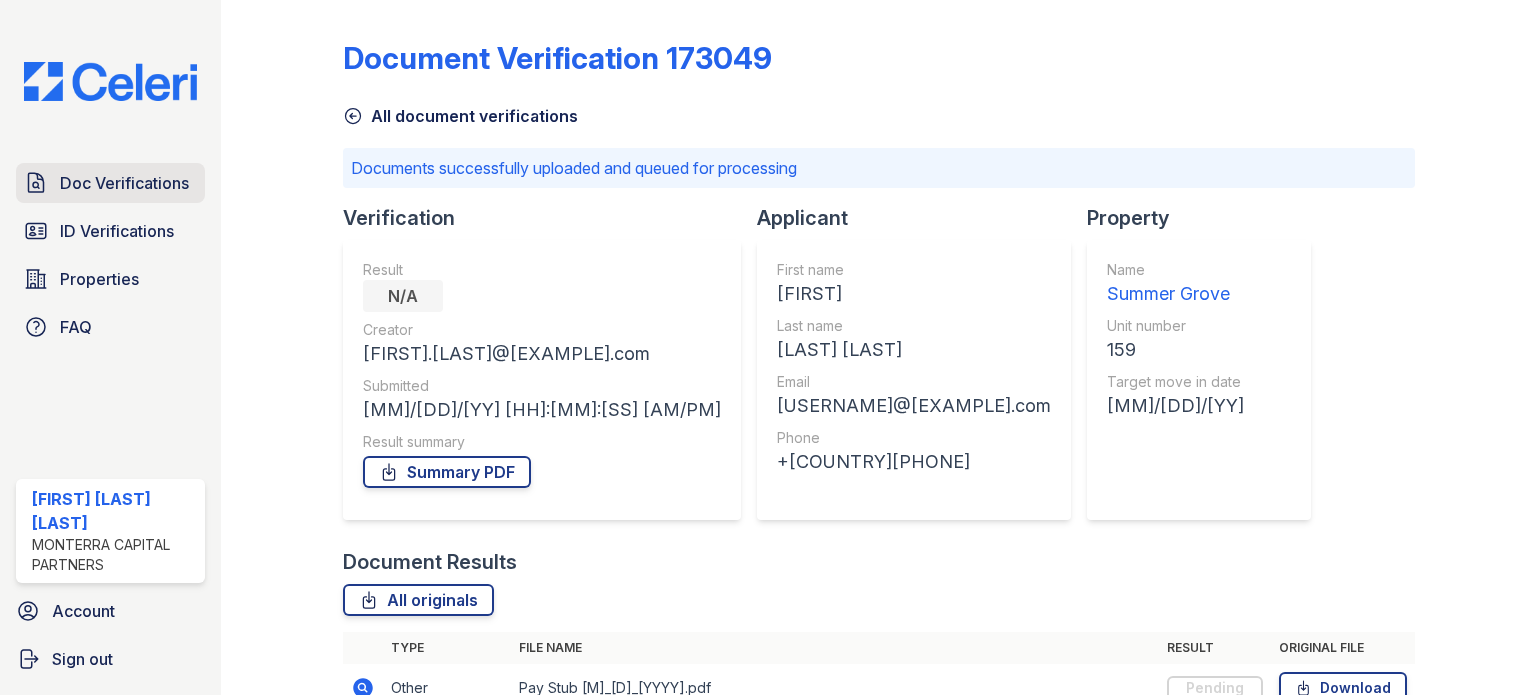 click on "Doc Verifications" at bounding box center [124, 183] 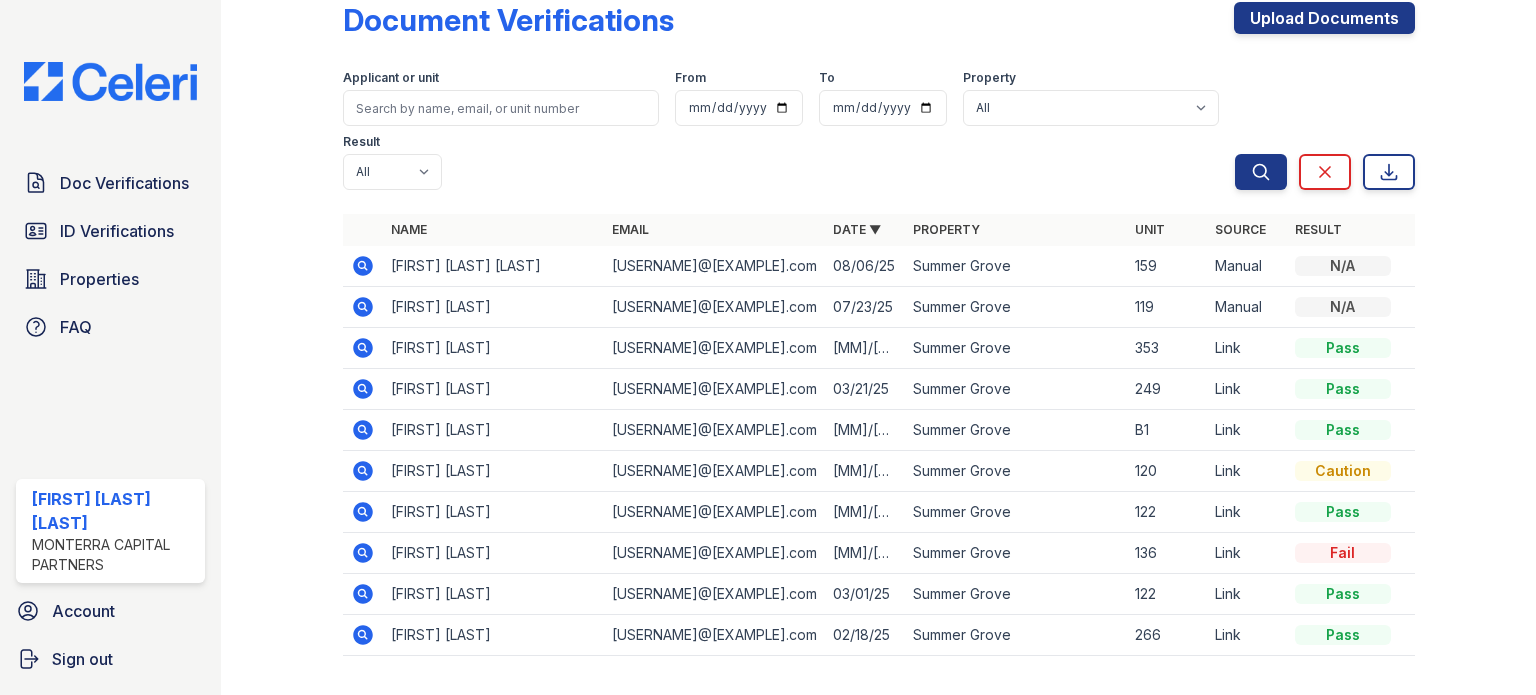 scroll, scrollTop: 0, scrollLeft: 0, axis: both 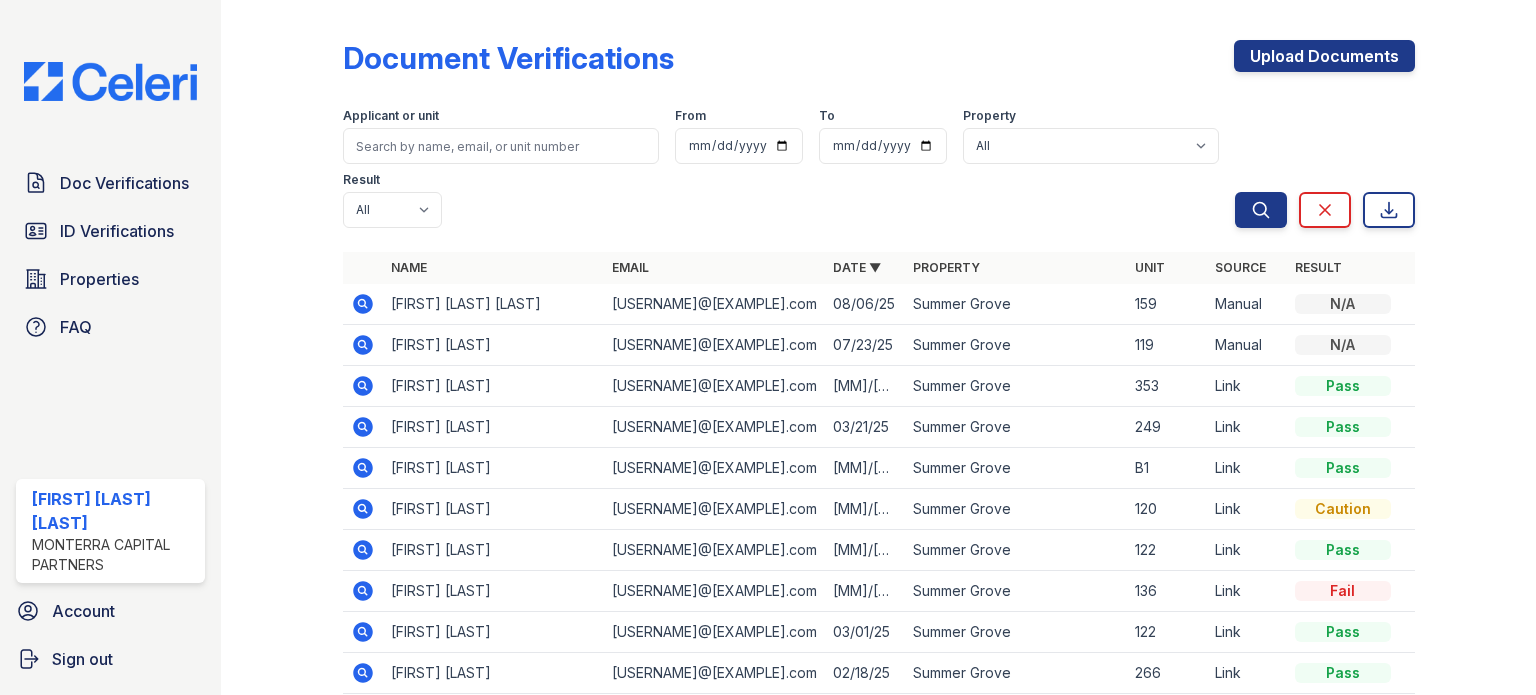 click on "Jorge Maldonado Aguilar
maldonadojorge760@gmail.com
08/06/25
Summer Grove
159
Manual
N/A
Holly Martinez
summergrove@rpmliving.com
07/23/25
Summer Grove
119
Manual
N/A
Marcus Blair
marcusblair0924@gmail.com
04/16/25
Summer Grove
353
Link
Pass
Hywatha Smith
hywathasmith3@yahoo.com" at bounding box center [879, 361] 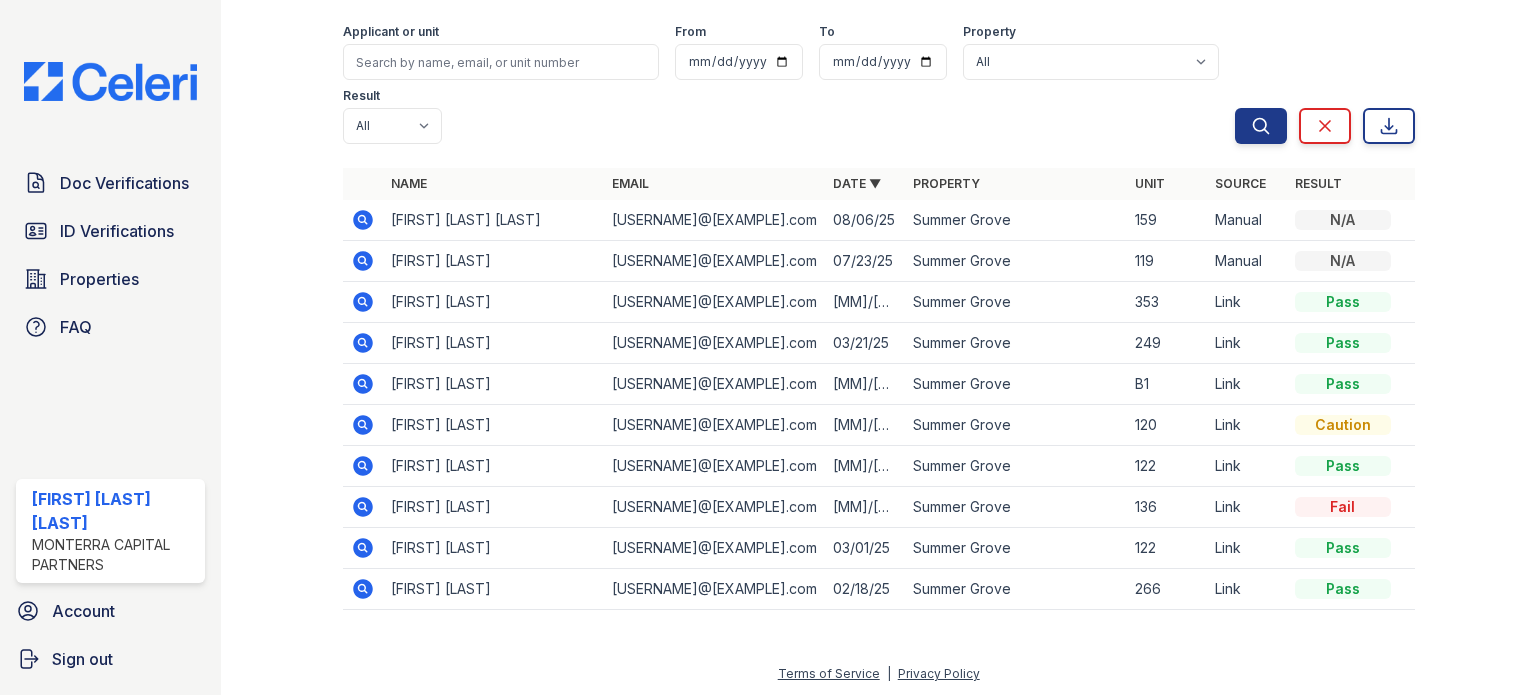 scroll, scrollTop: 0, scrollLeft: 0, axis: both 